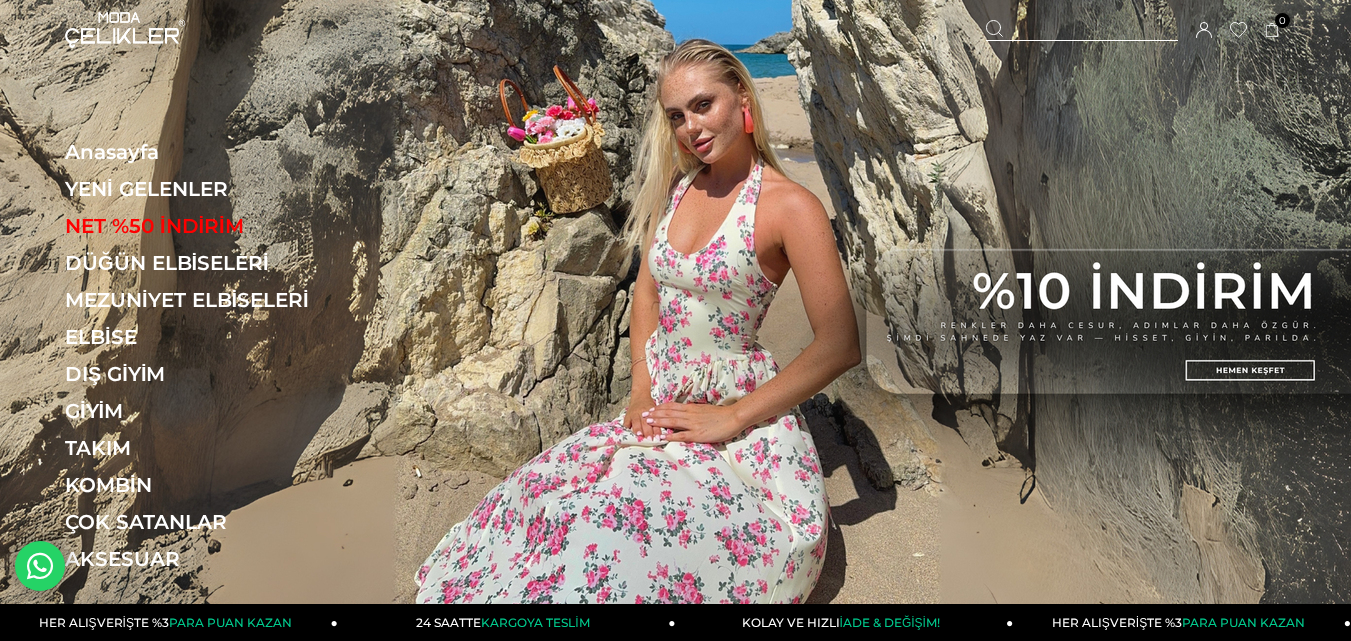 scroll, scrollTop: 0, scrollLeft: 0, axis: both 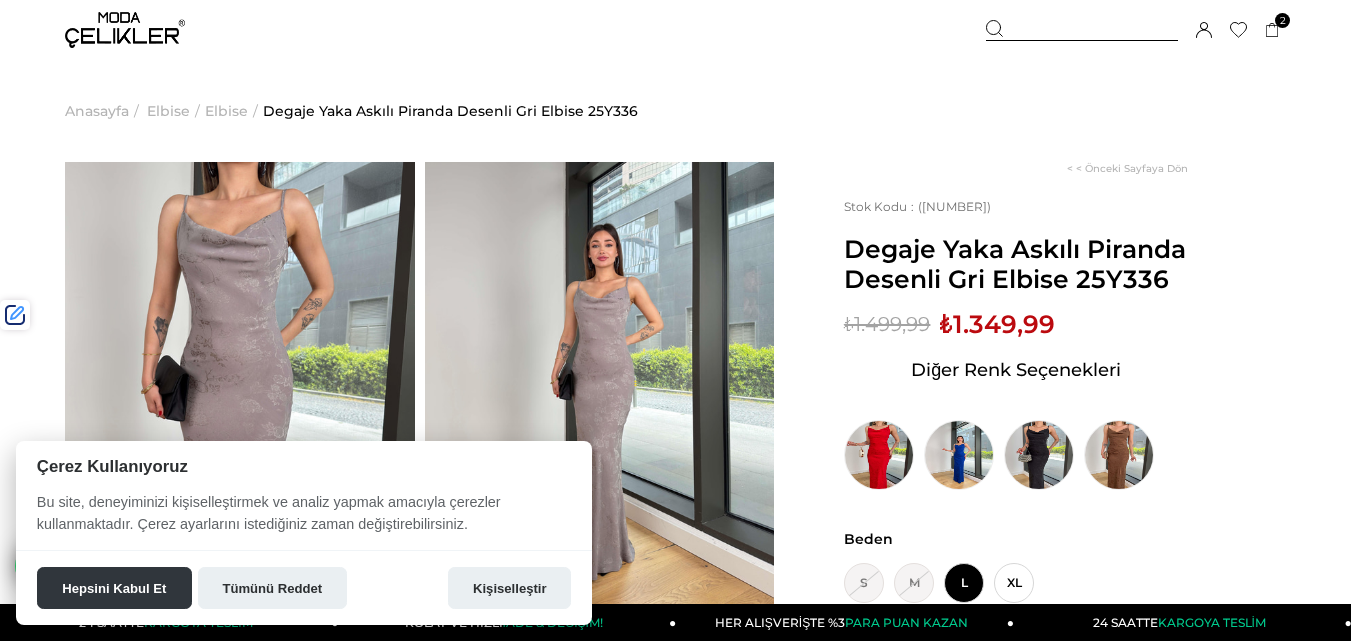 click on "Degaje Yaka Askılı Piranda Desenli Gri Elbise 25Y336" at bounding box center (1016, 264) 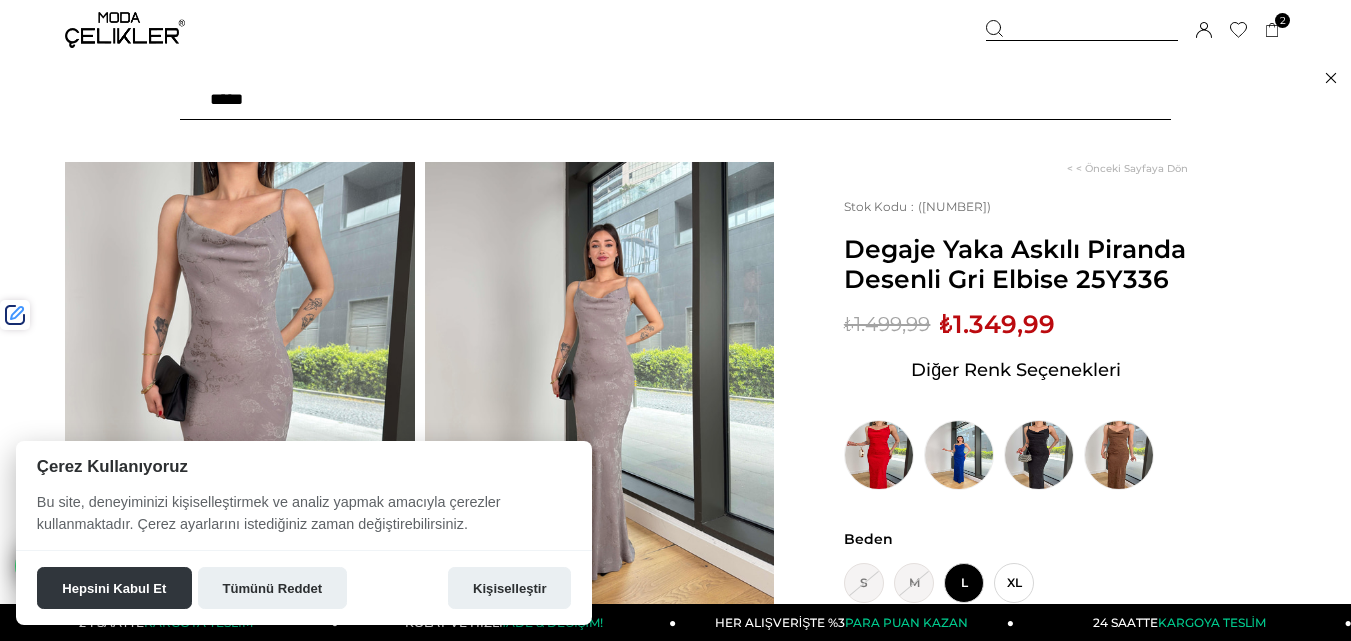 paste on "******" 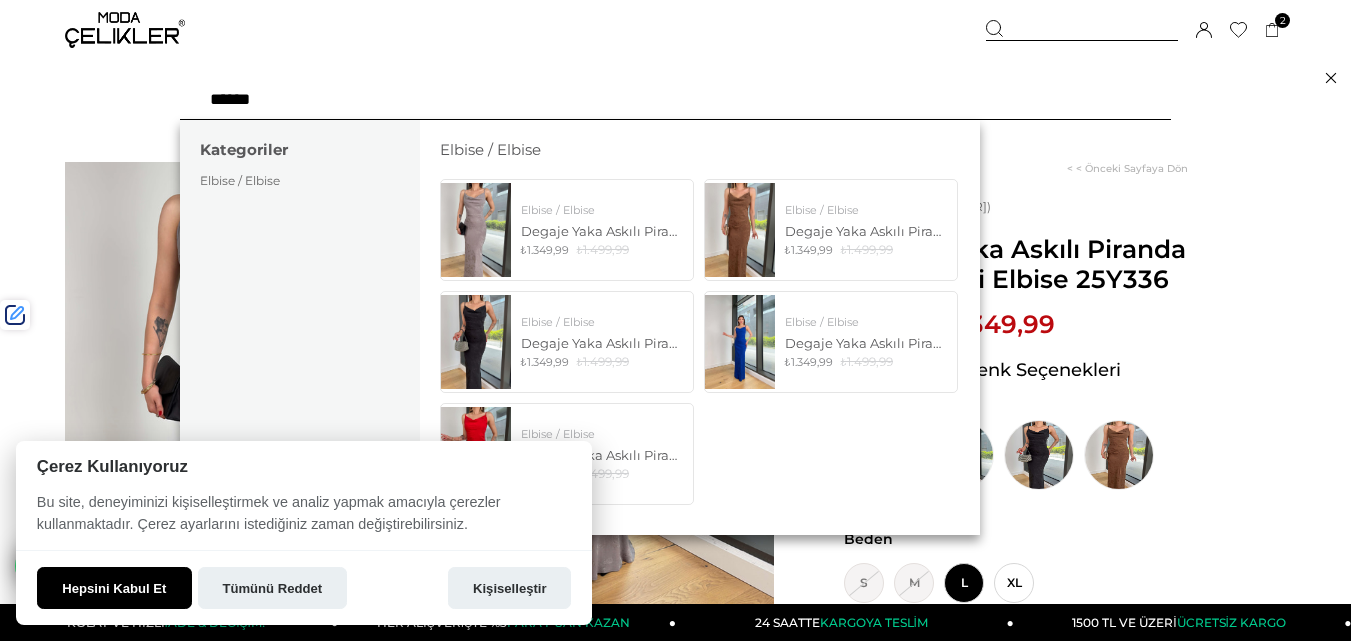 type on "******" 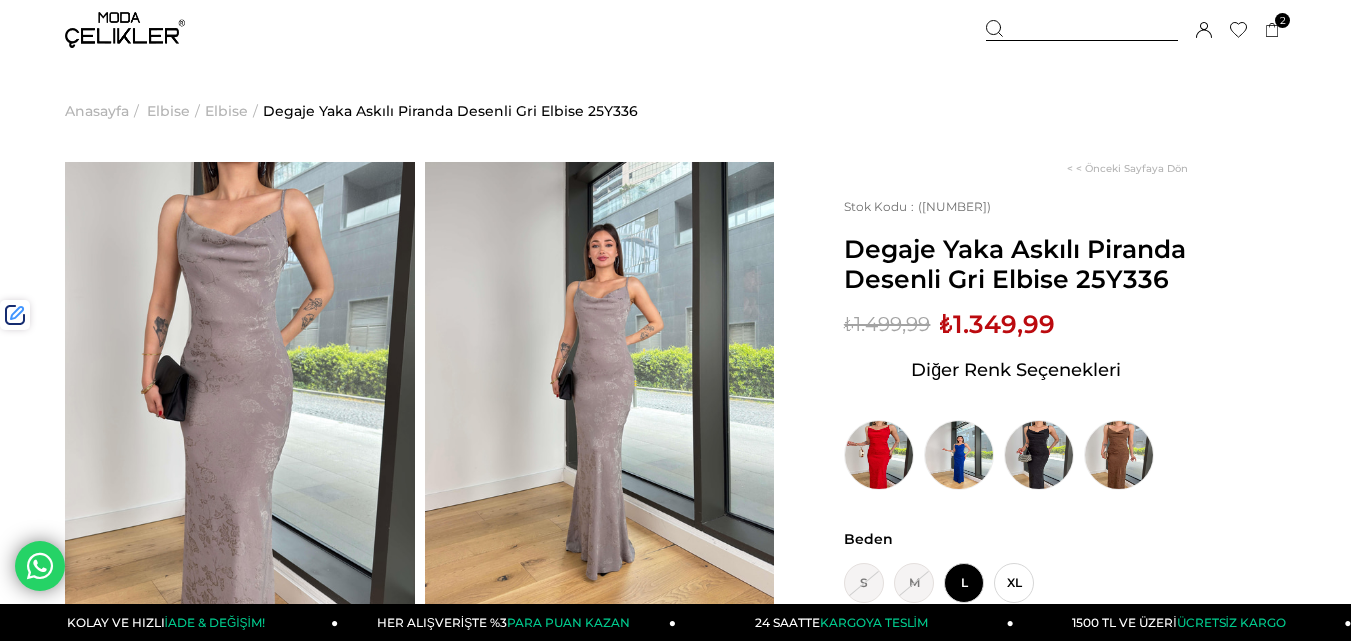 click at bounding box center (1082, 30) 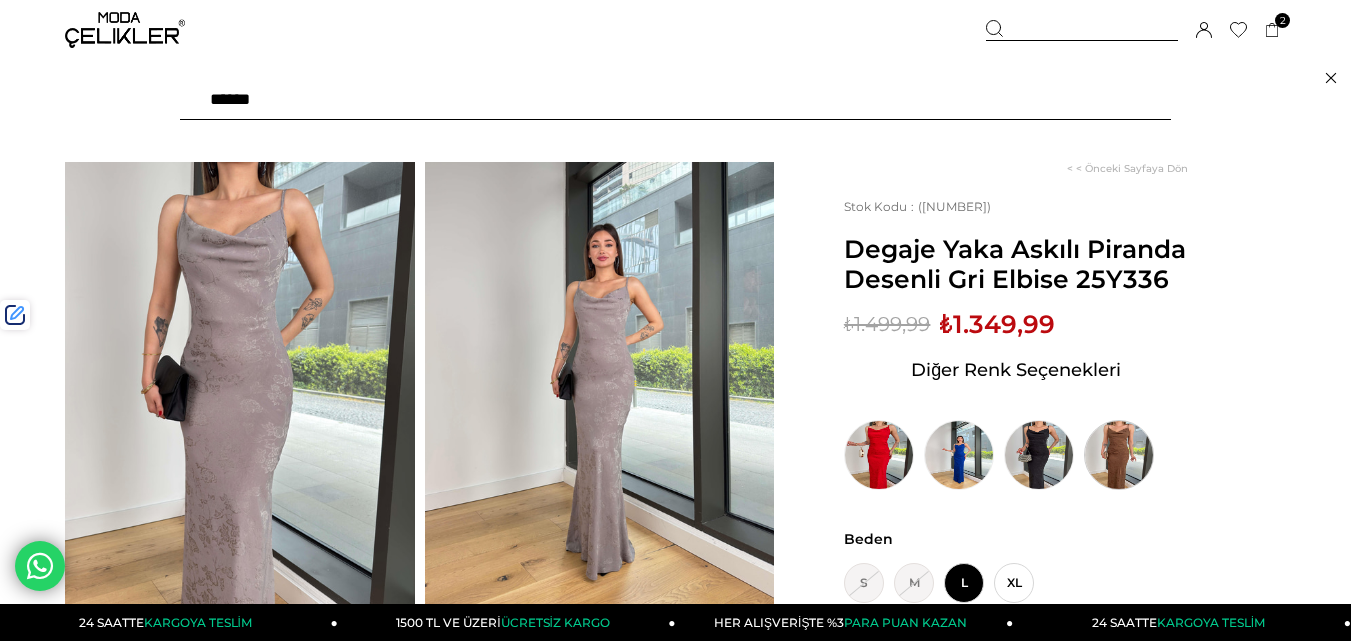 click at bounding box center (1119, 455) 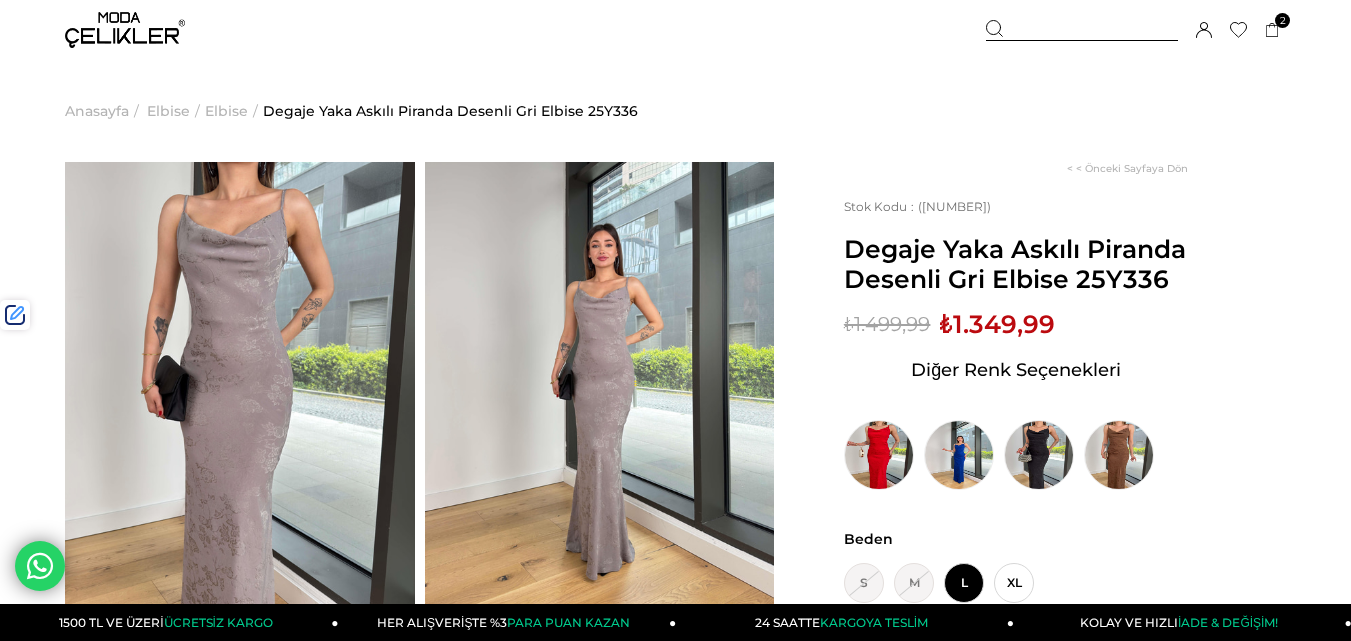 click on "₺1.349,99" at bounding box center (997, 324) 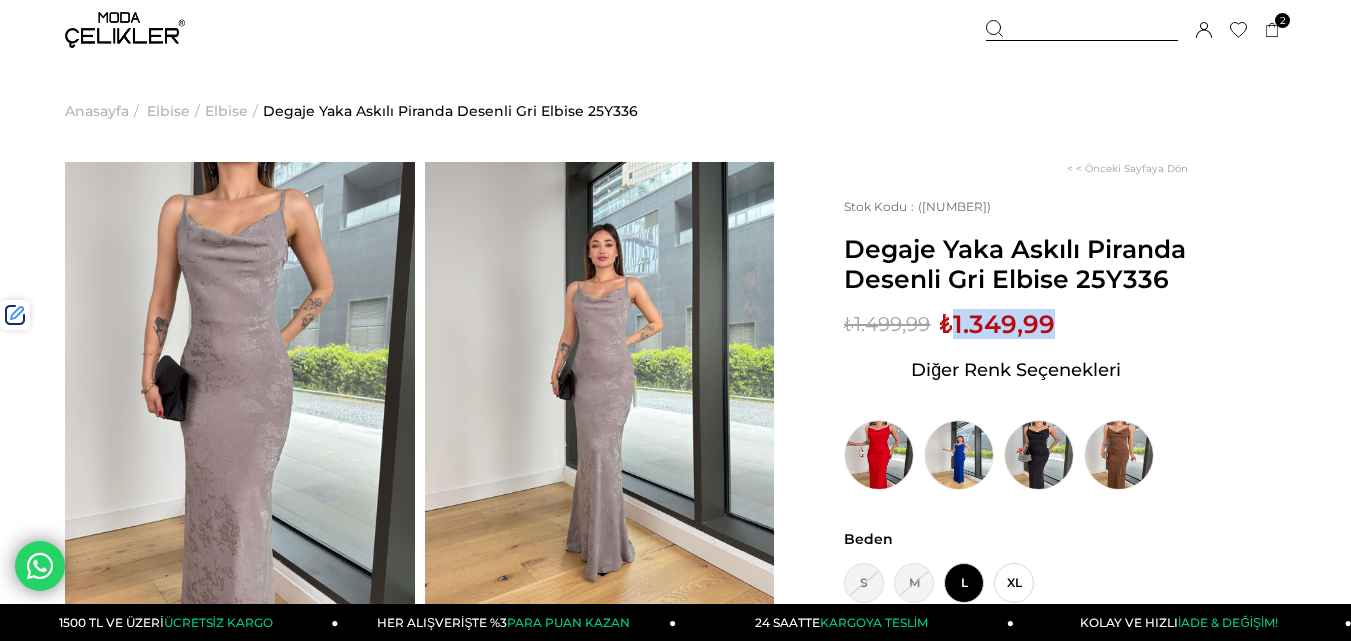 click on "₺1.349,99" at bounding box center [997, 324] 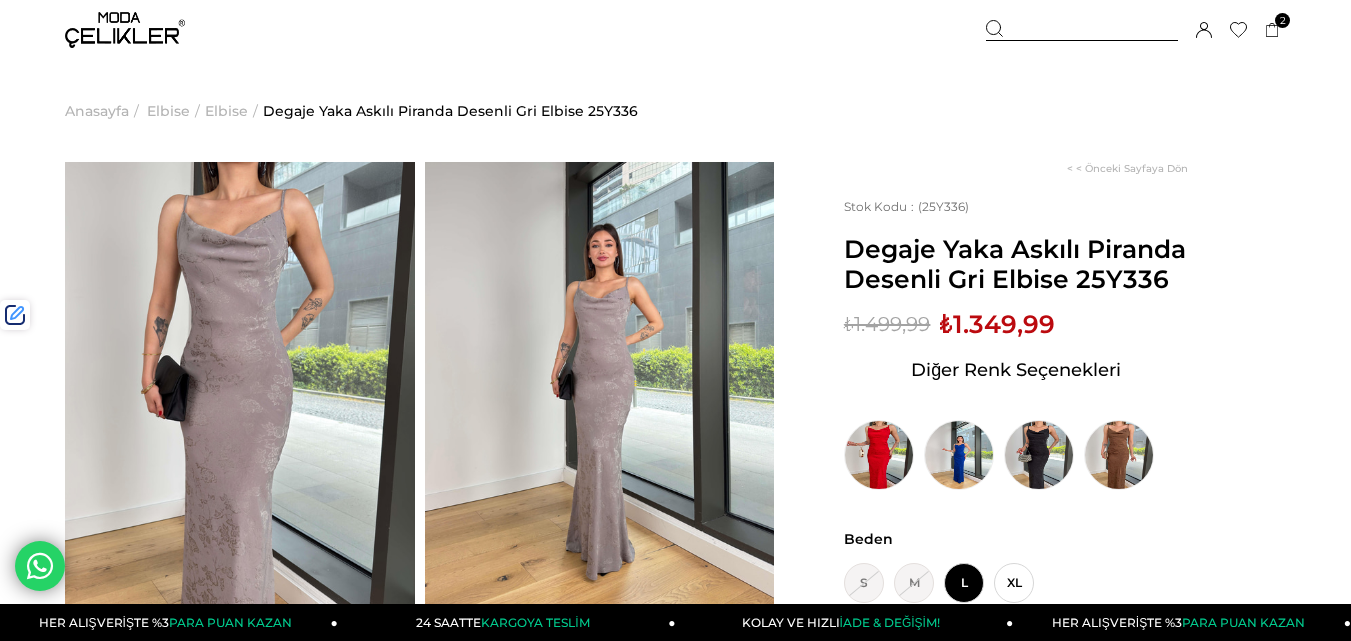 click on "Degaje Yaka Askılı Piranda Desenli Gri Elbise 25Y336" at bounding box center [1016, 264] 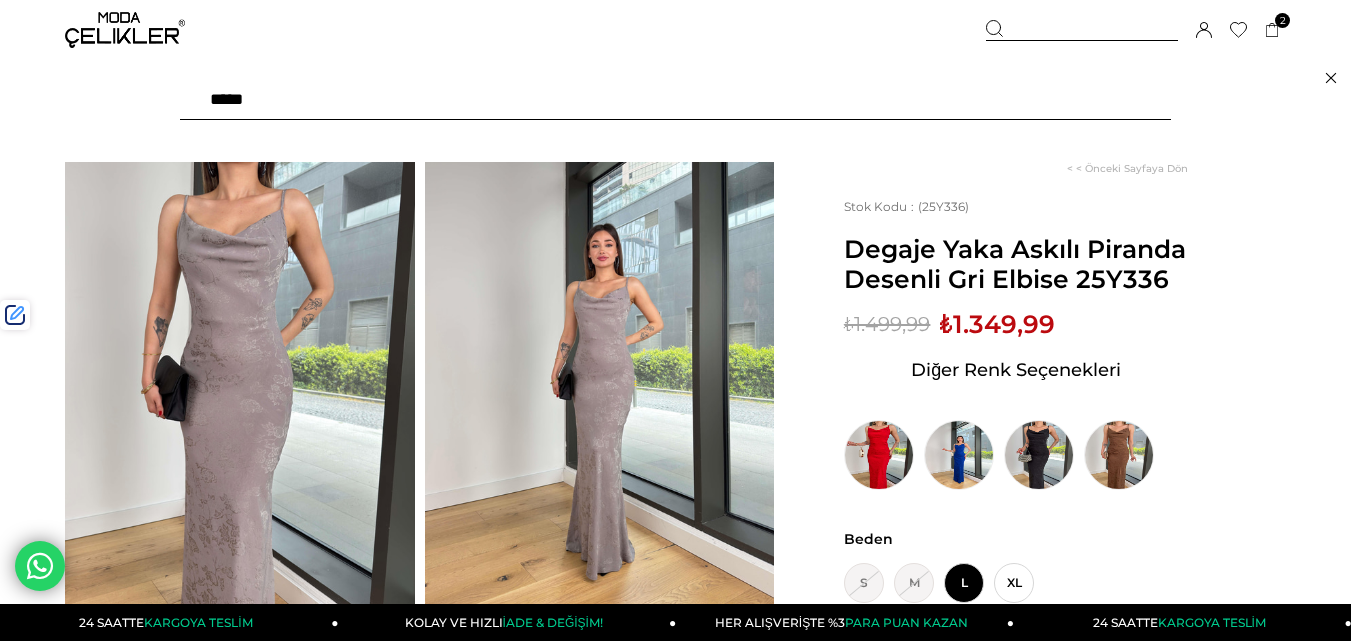 click at bounding box center [675, 100] 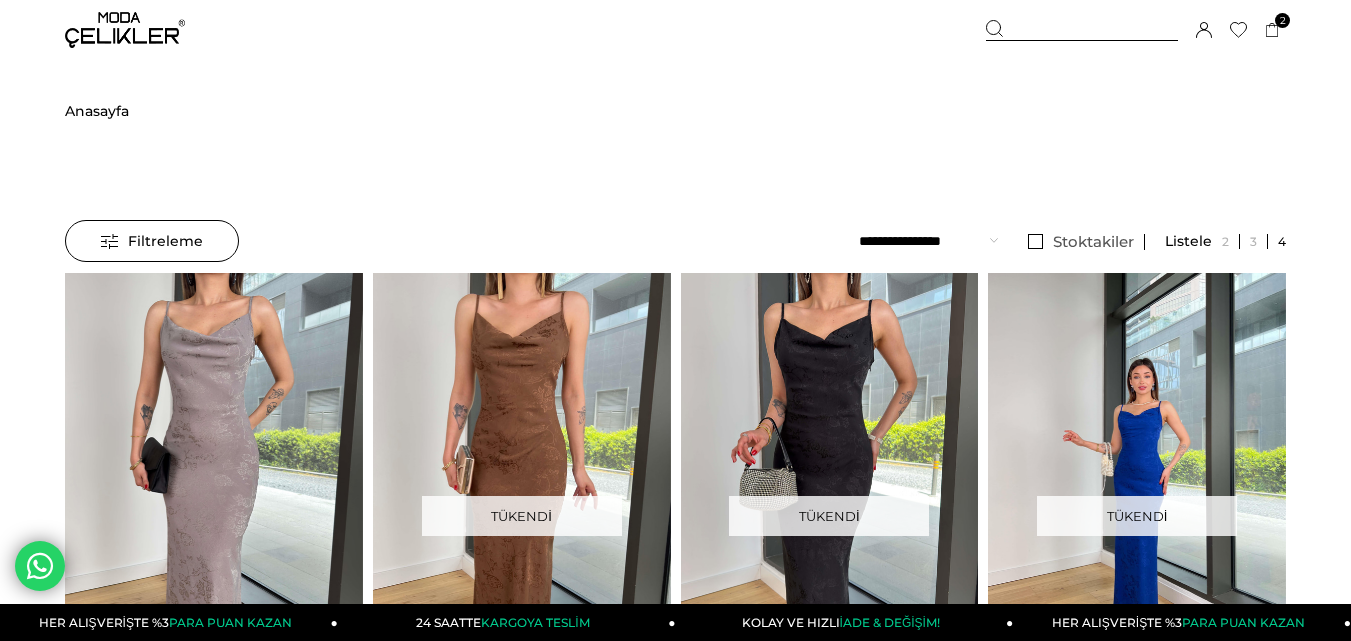 scroll, scrollTop: 73, scrollLeft: 0, axis: vertical 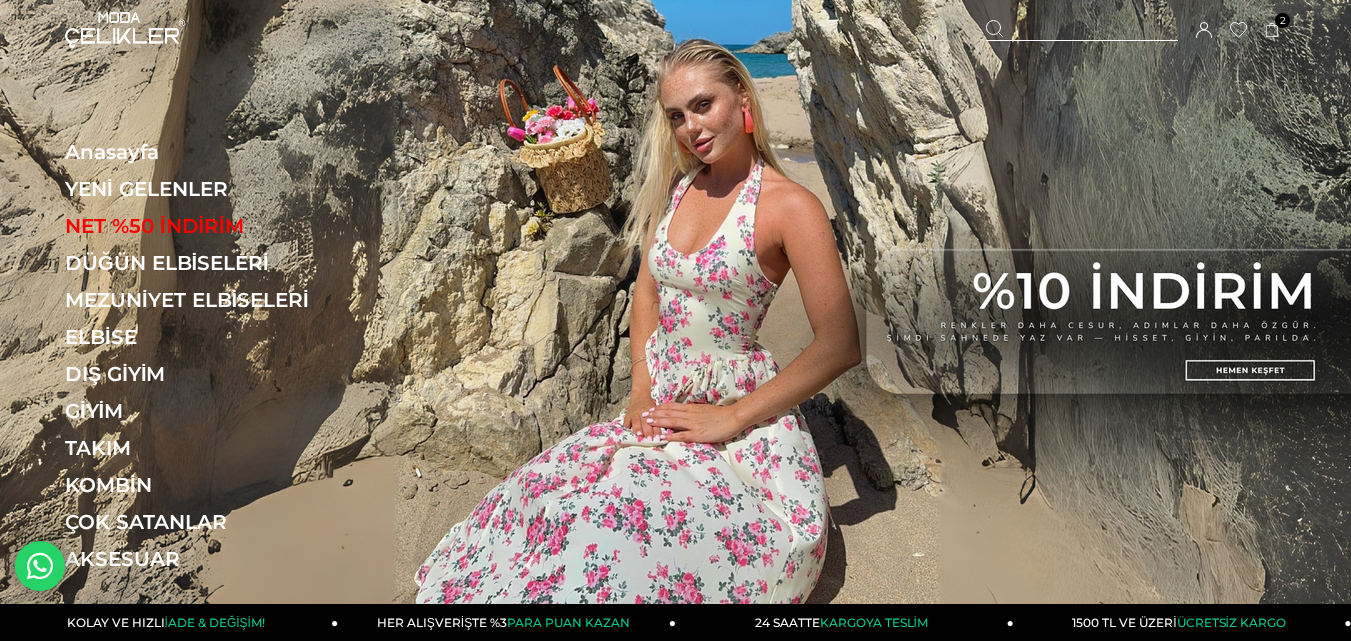click at bounding box center [1082, 30] 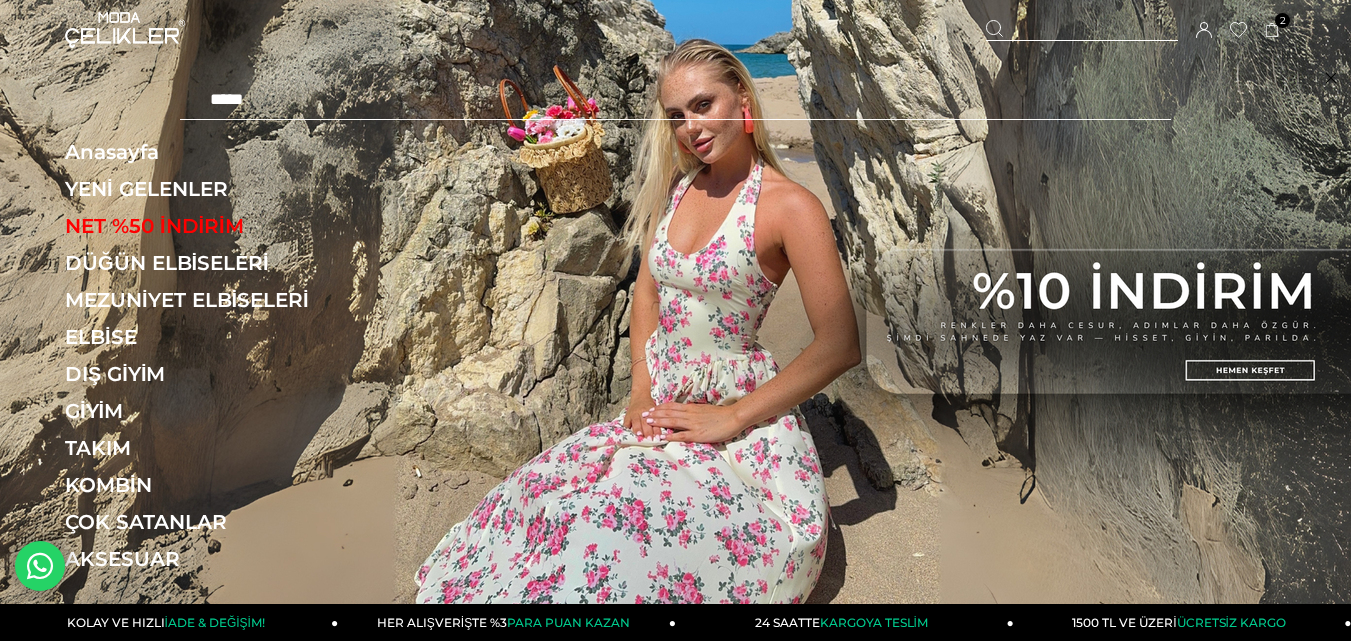 paste on "******" 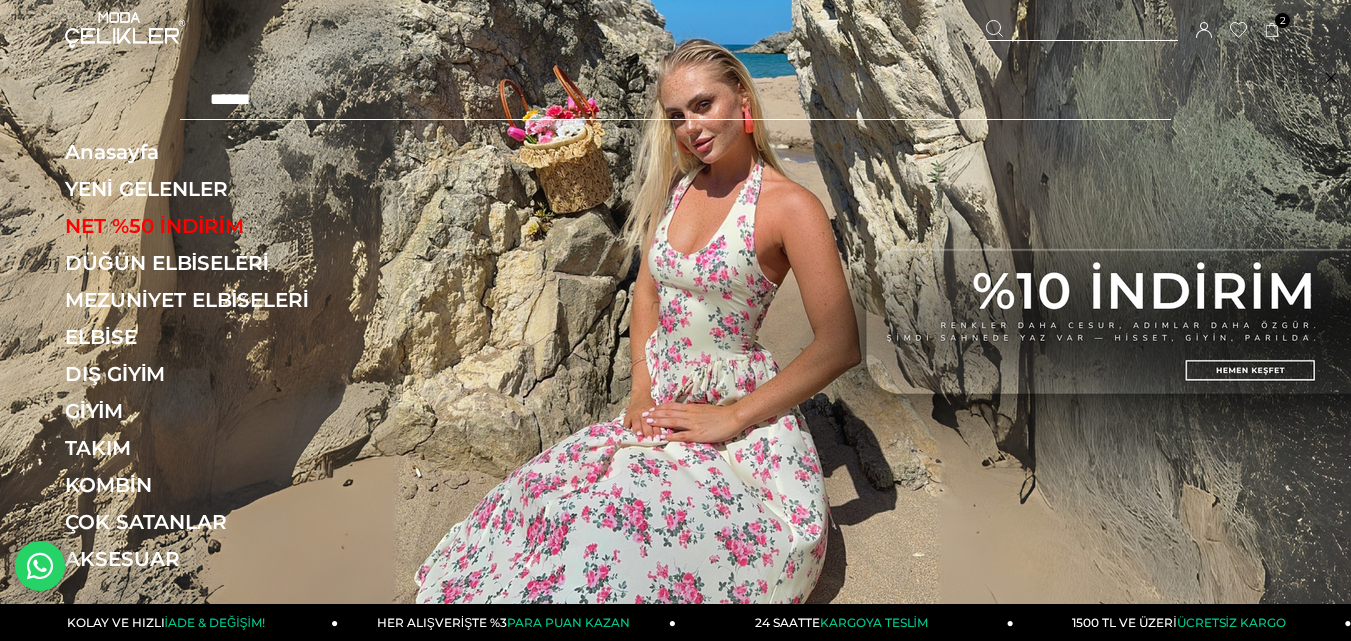 type on "******" 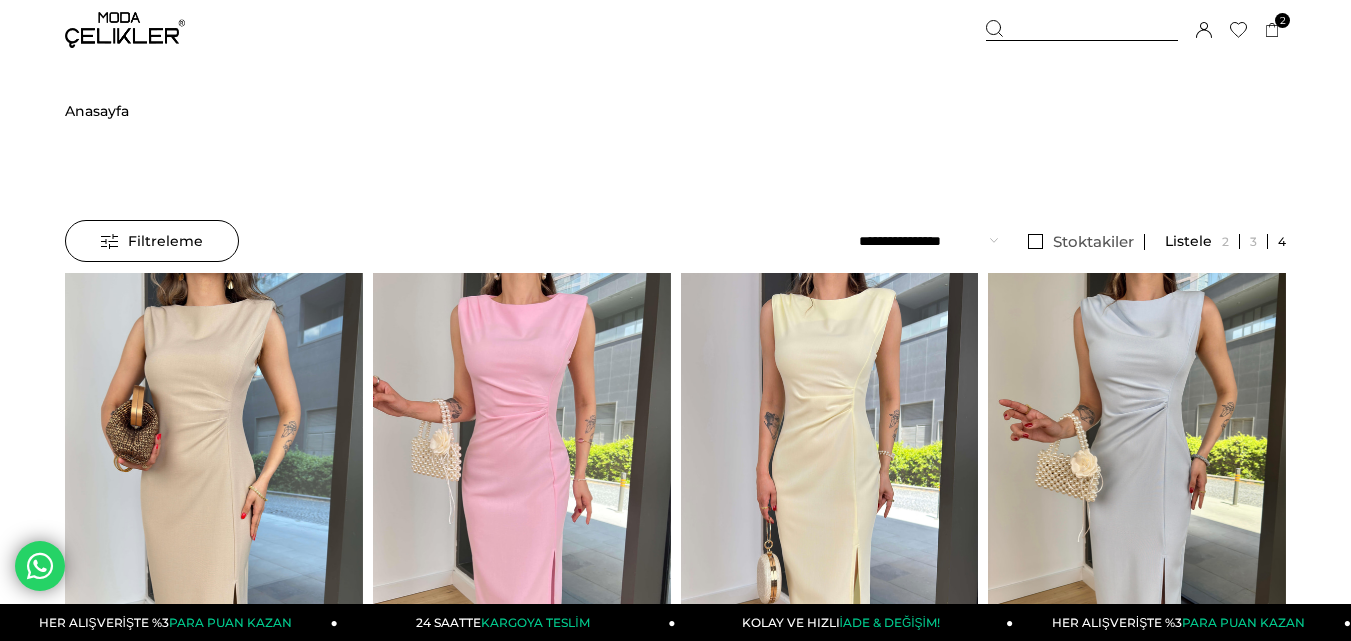 scroll, scrollTop: 0, scrollLeft: 0, axis: both 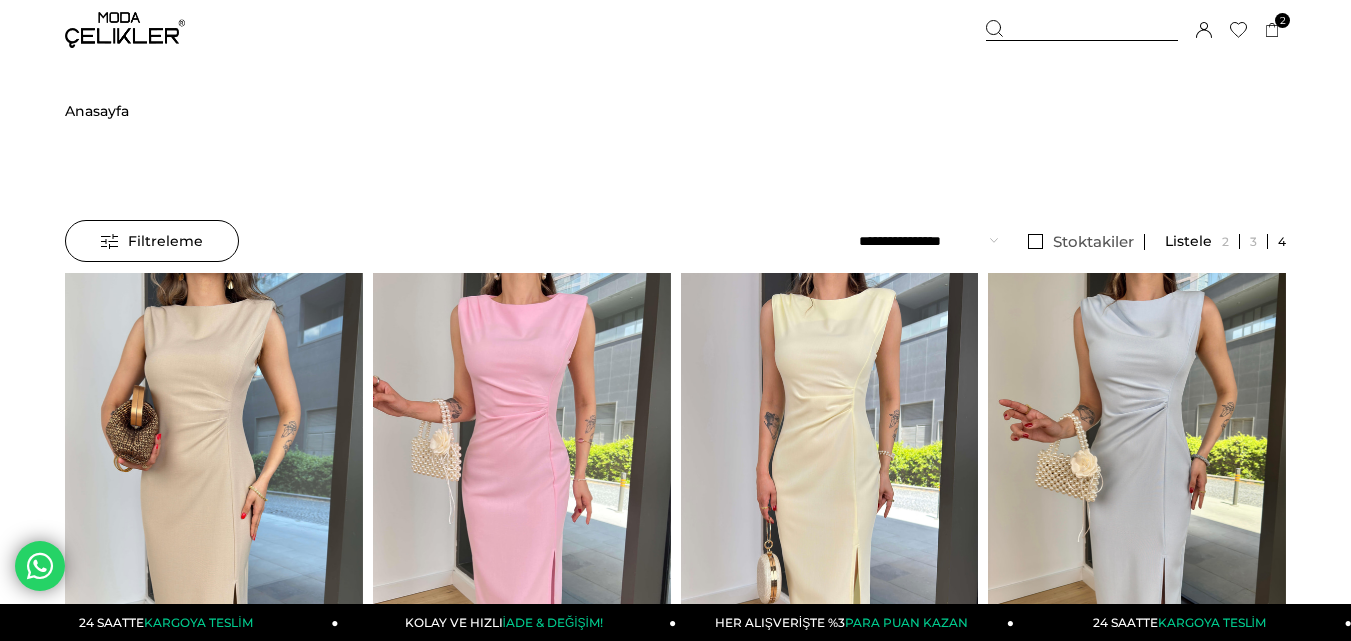 click at bounding box center (1082, 30) 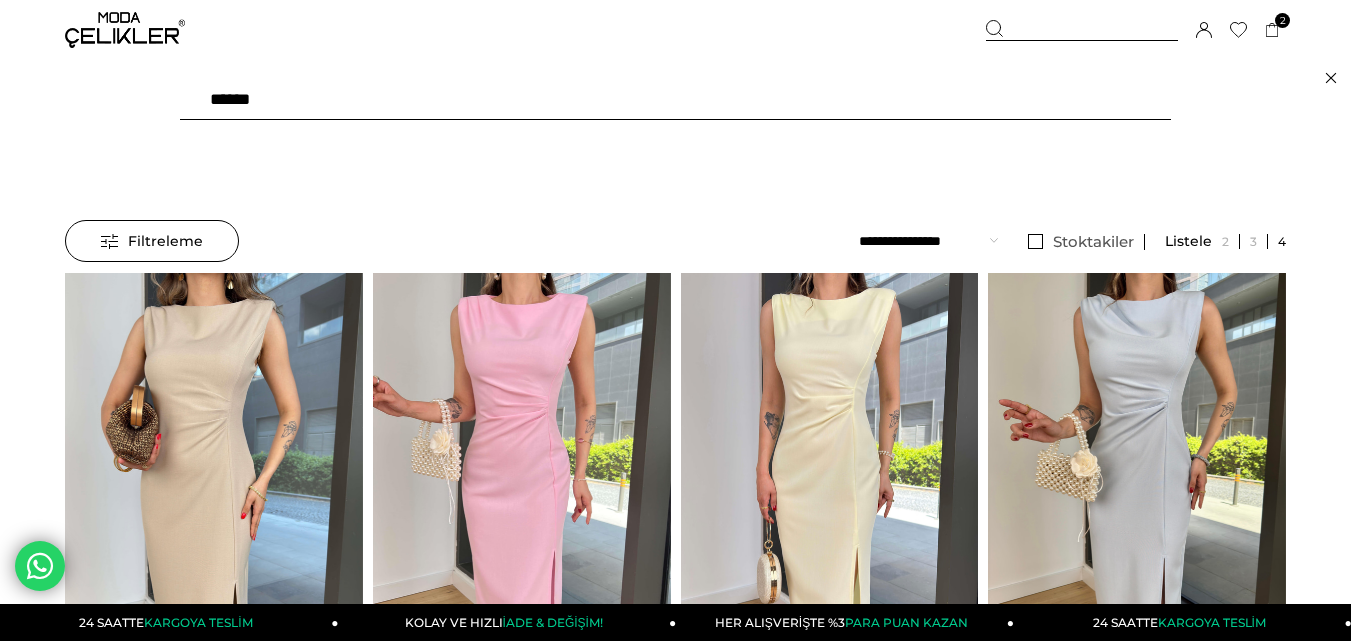 click on "******" at bounding box center (675, 100) 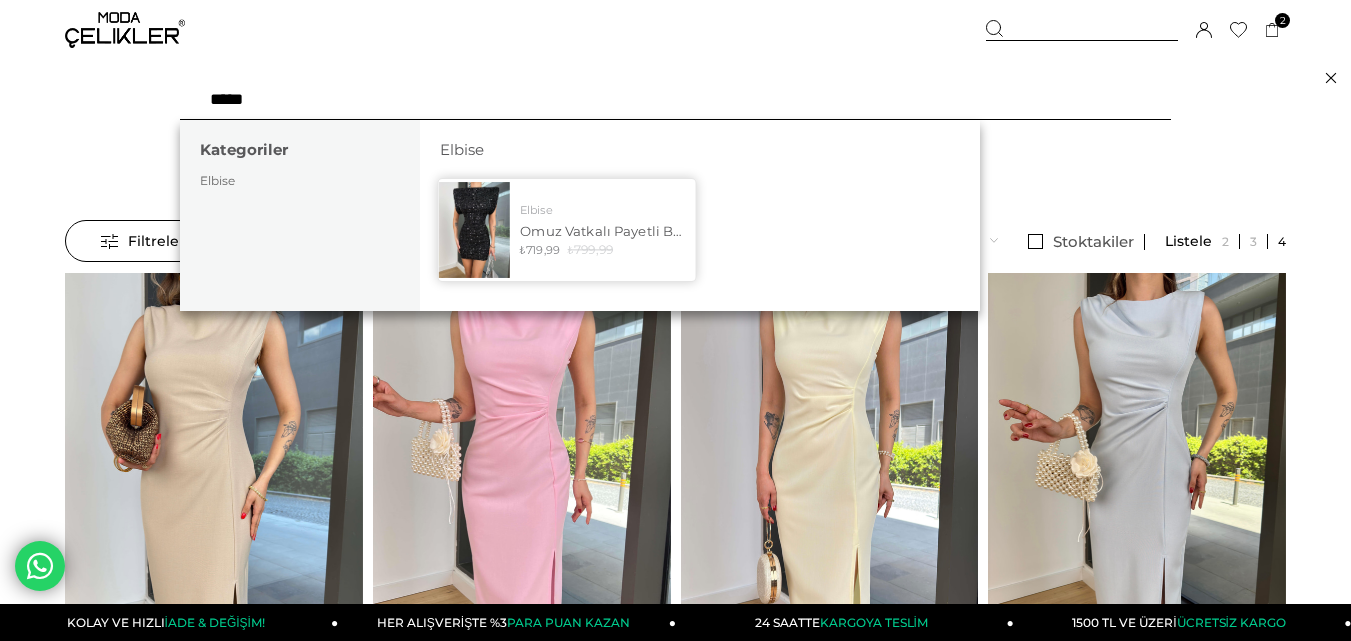 type on "*****" 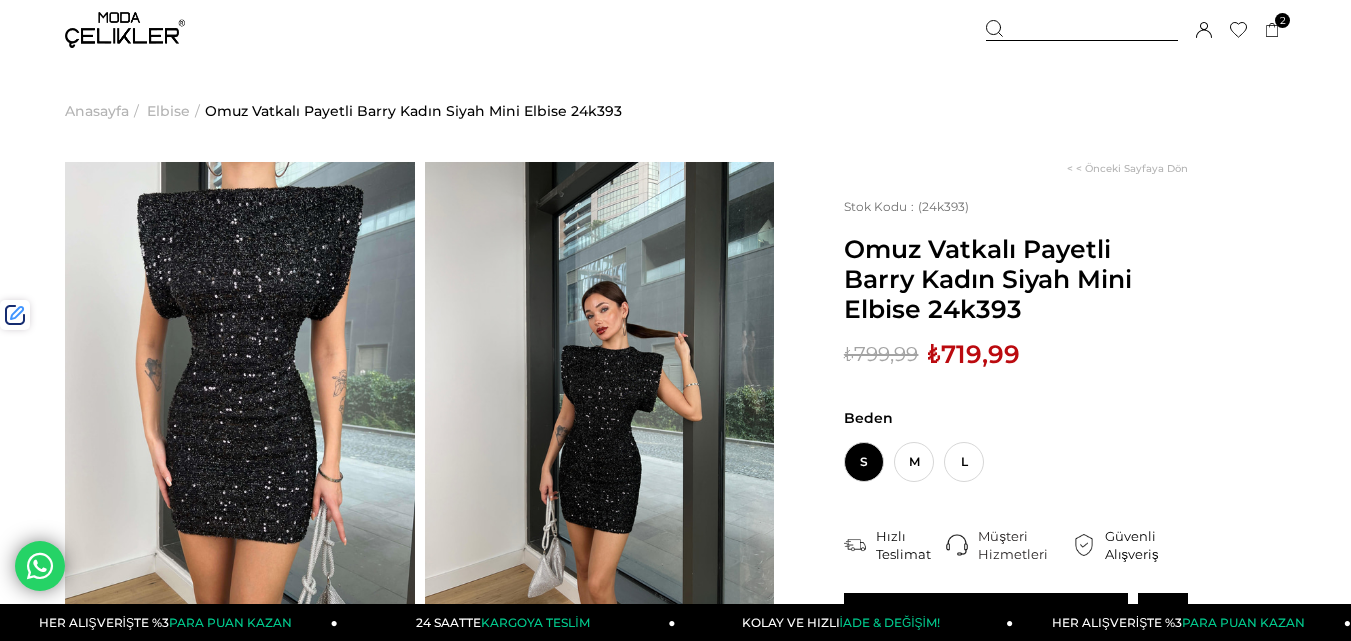 scroll, scrollTop: 0, scrollLeft: 0, axis: both 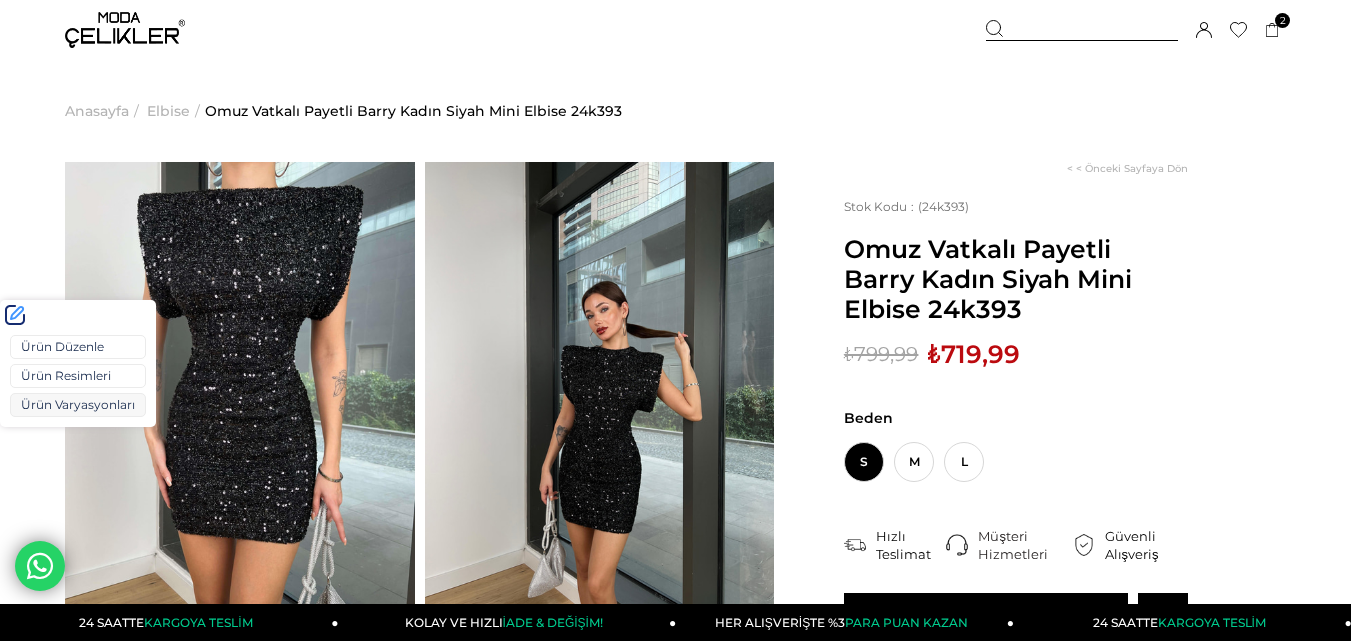 click on "Ürün Varyasyonları" at bounding box center [78, 405] 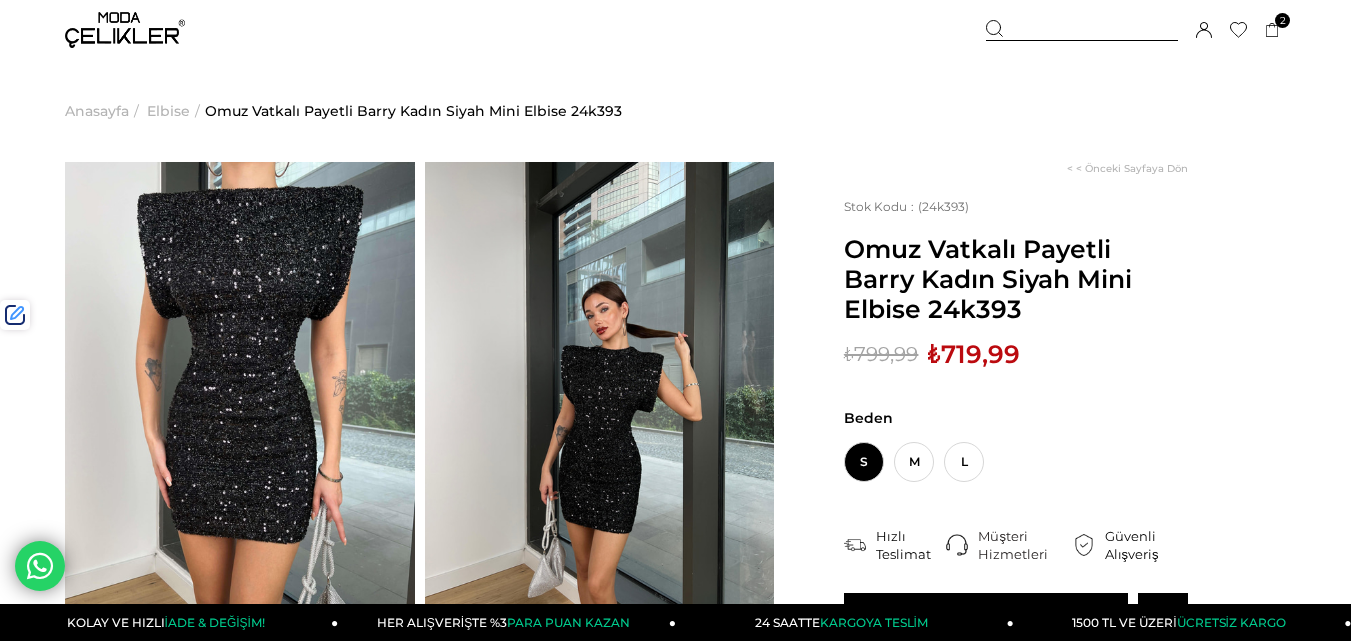 click on "₺719,99" at bounding box center [974, 354] 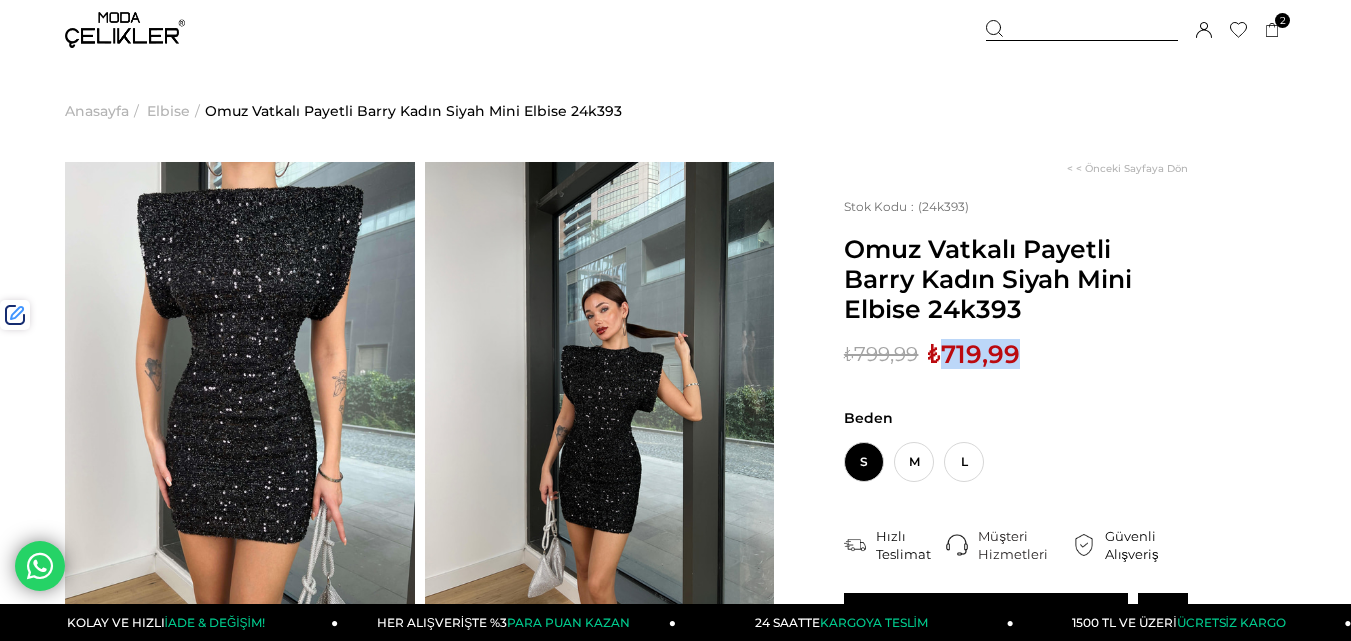 click on "₺719,99" at bounding box center [974, 354] 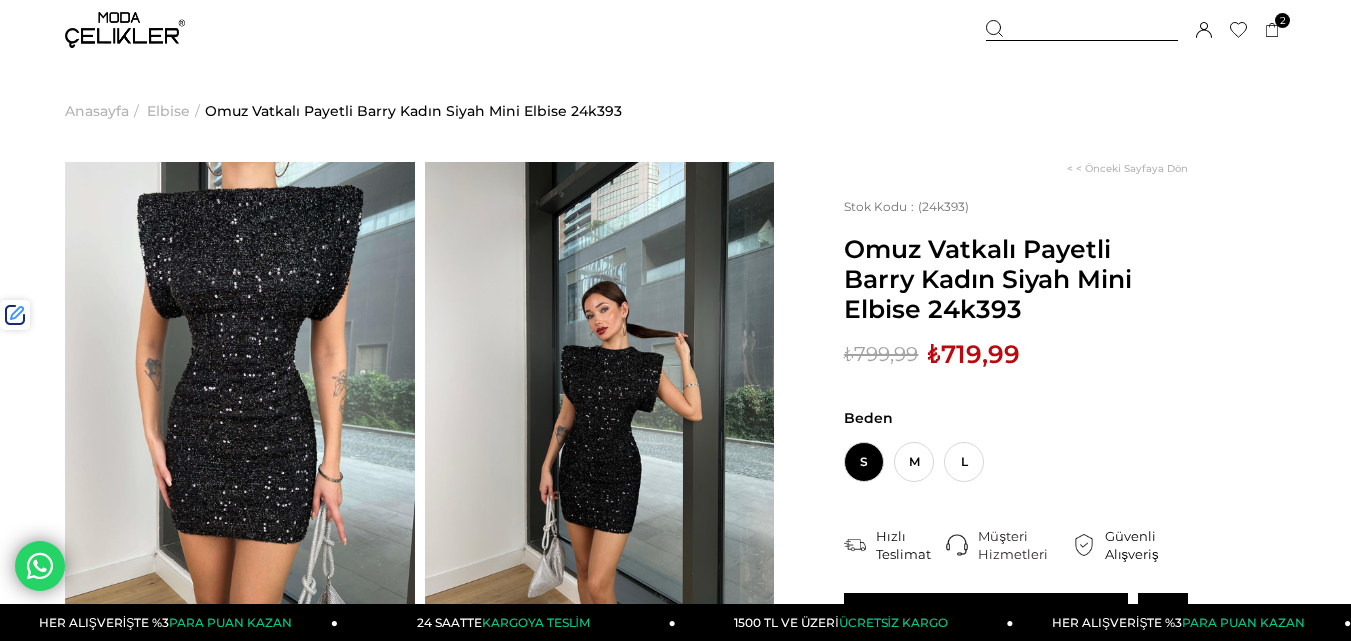 click at bounding box center (1082, 30) 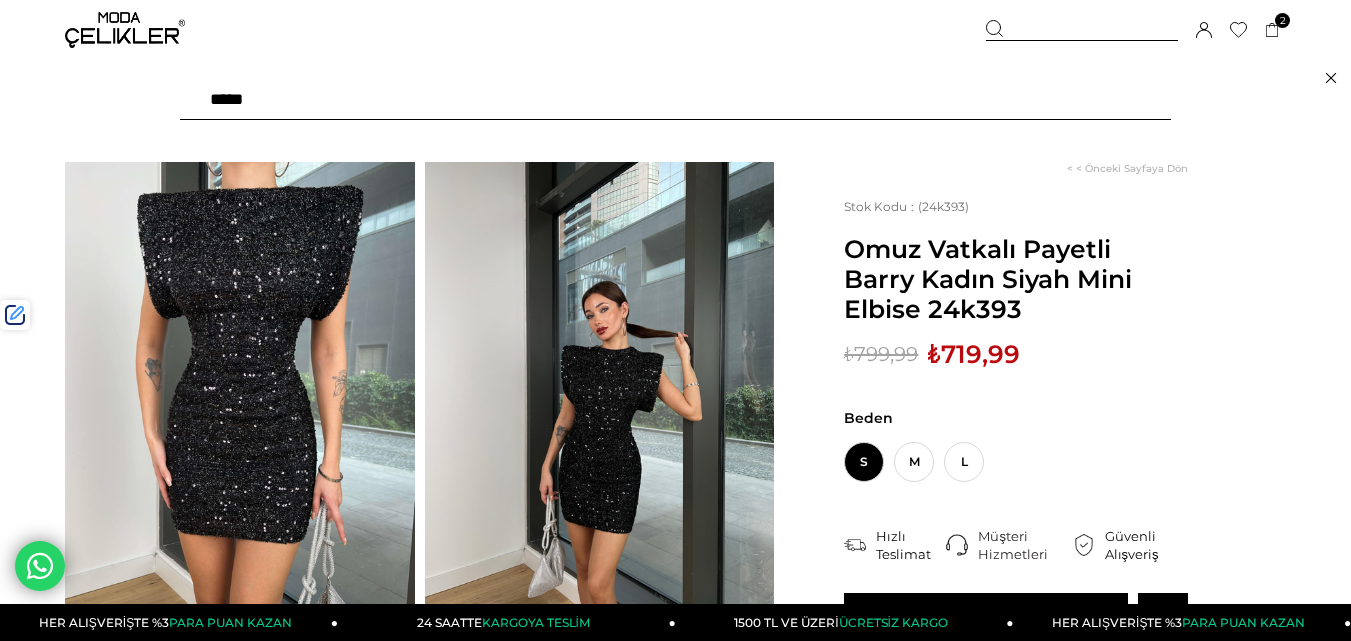 click at bounding box center (675, 100) 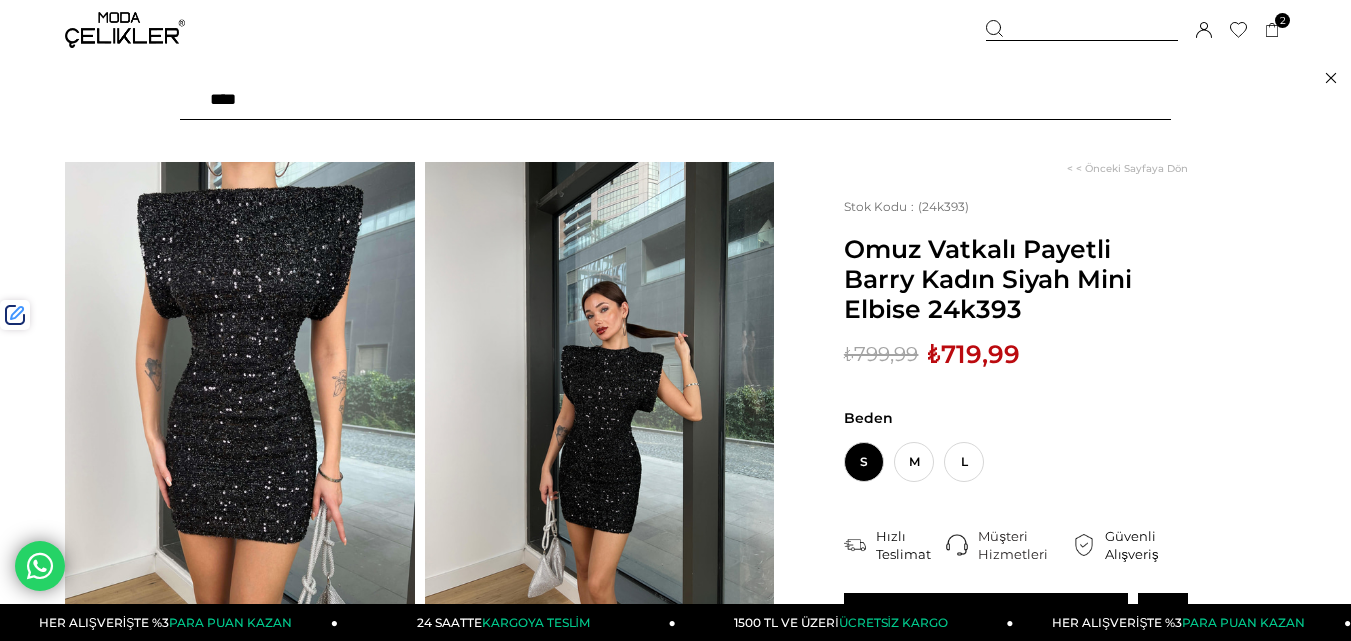 type on "*****" 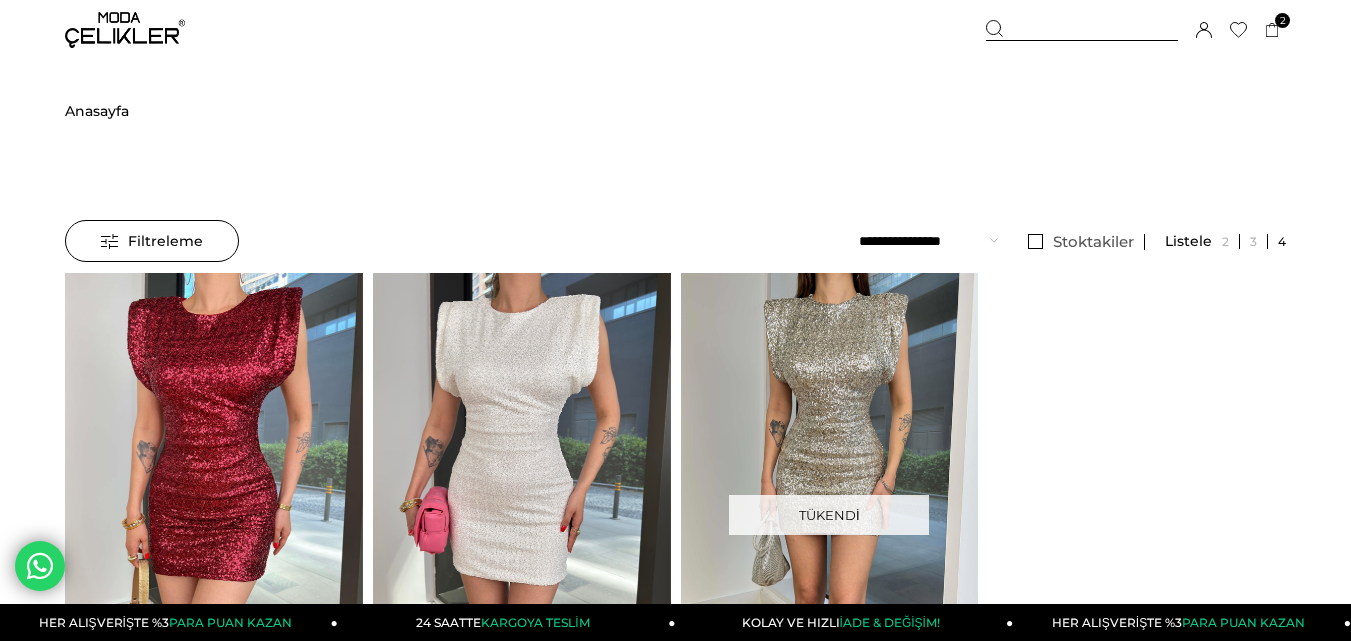 scroll, scrollTop: 0, scrollLeft: 0, axis: both 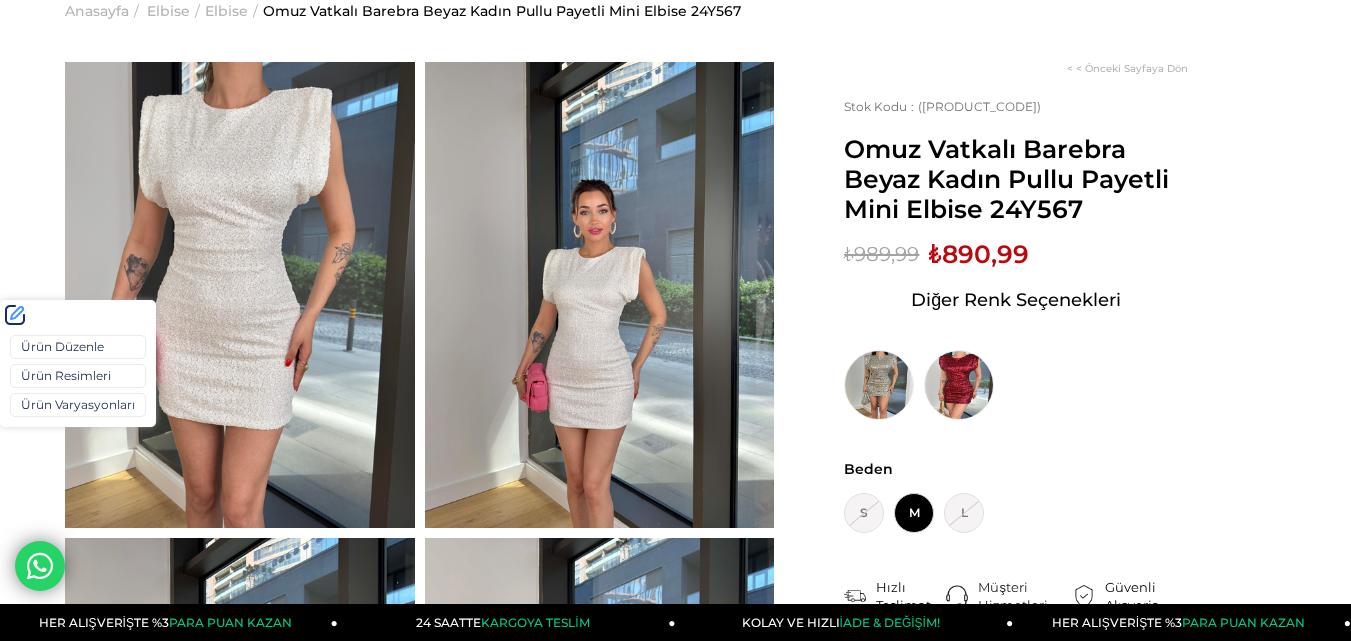 click on "Ürün Varyasyonları" at bounding box center [78, 405] 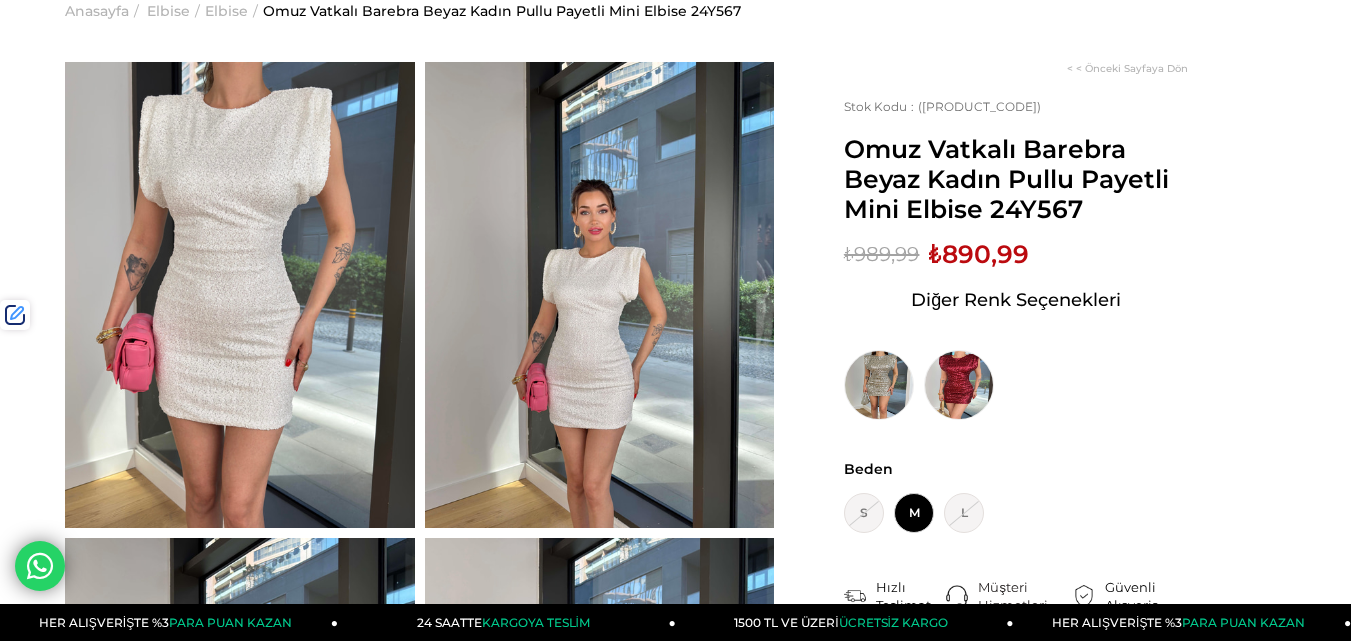 scroll, scrollTop: 0, scrollLeft: 0, axis: both 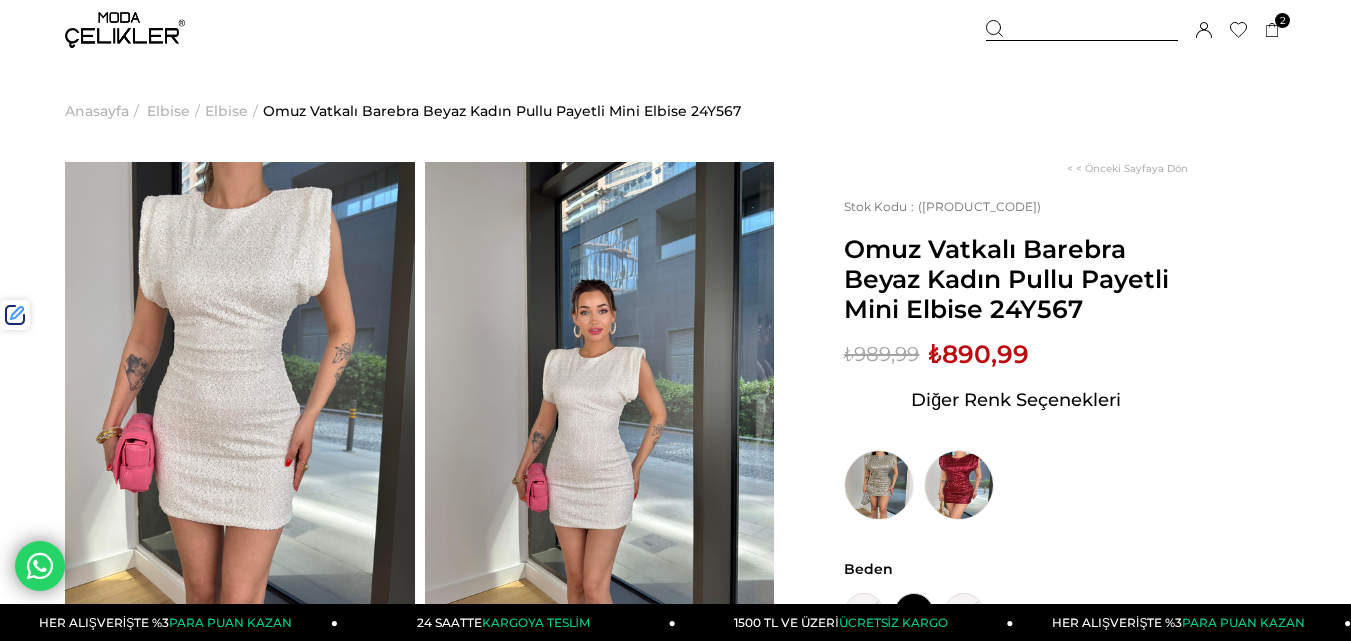 drag, startPoint x: 1027, startPoint y: 16, endPoint x: 794, endPoint y: 88, distance: 243.87086 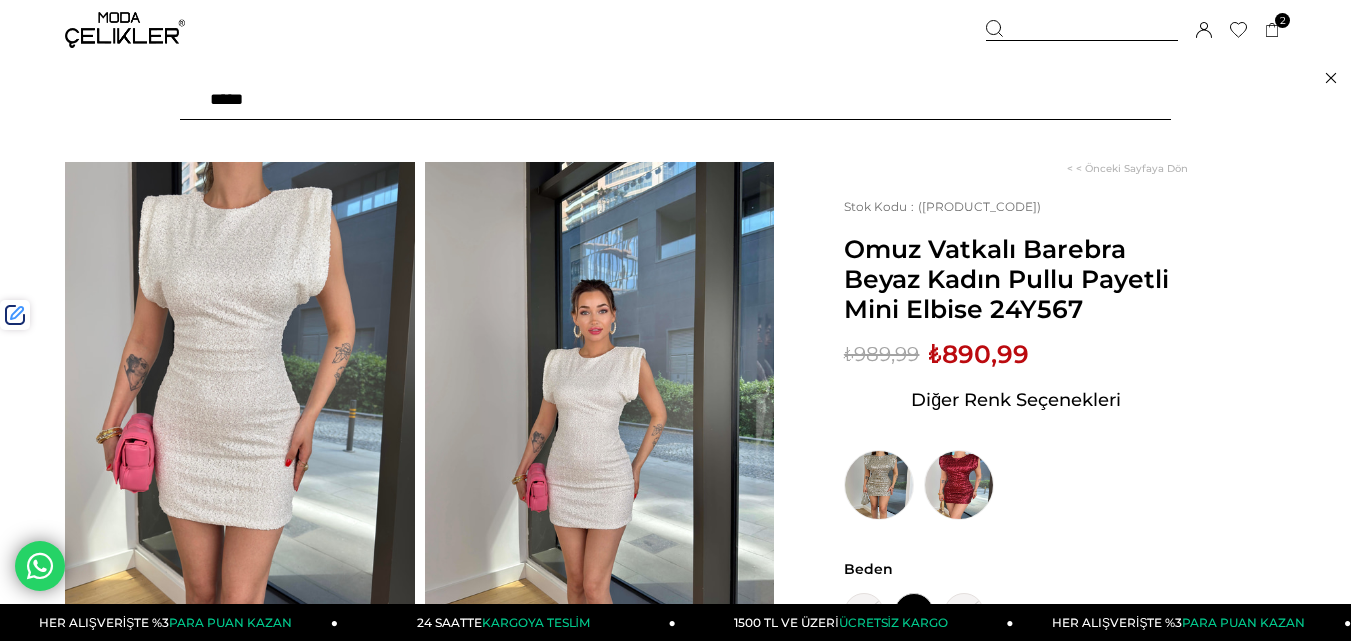 click at bounding box center [675, 100] 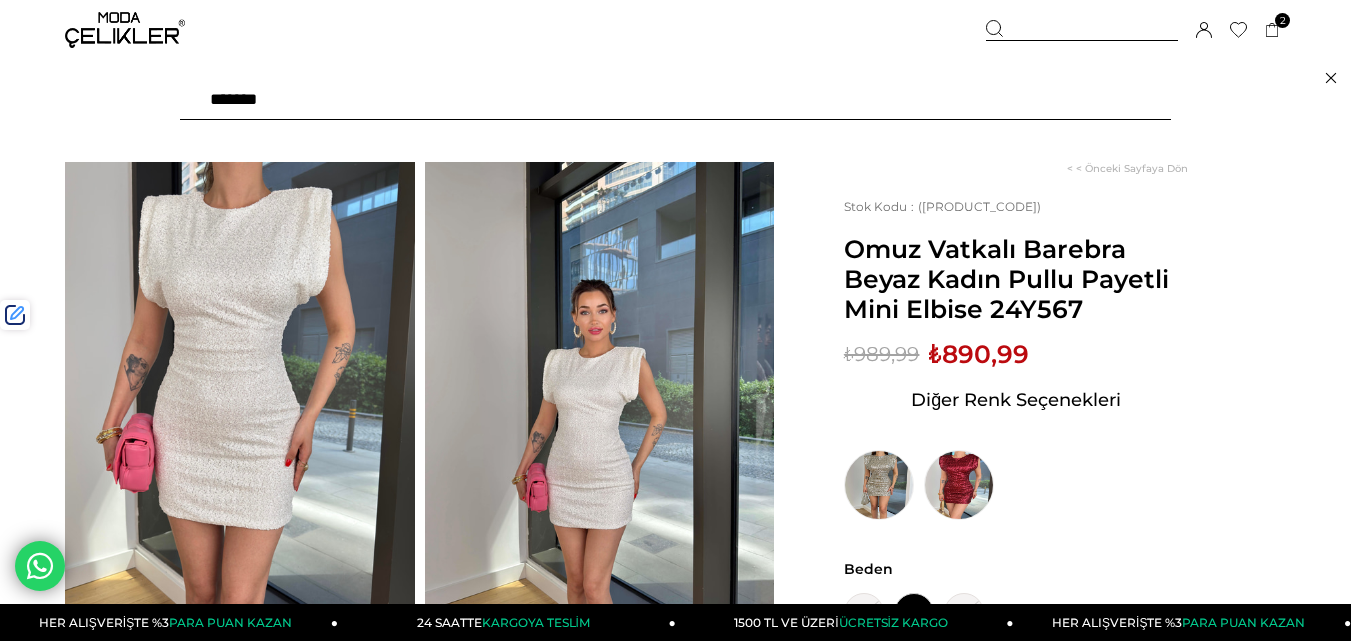 type on "********" 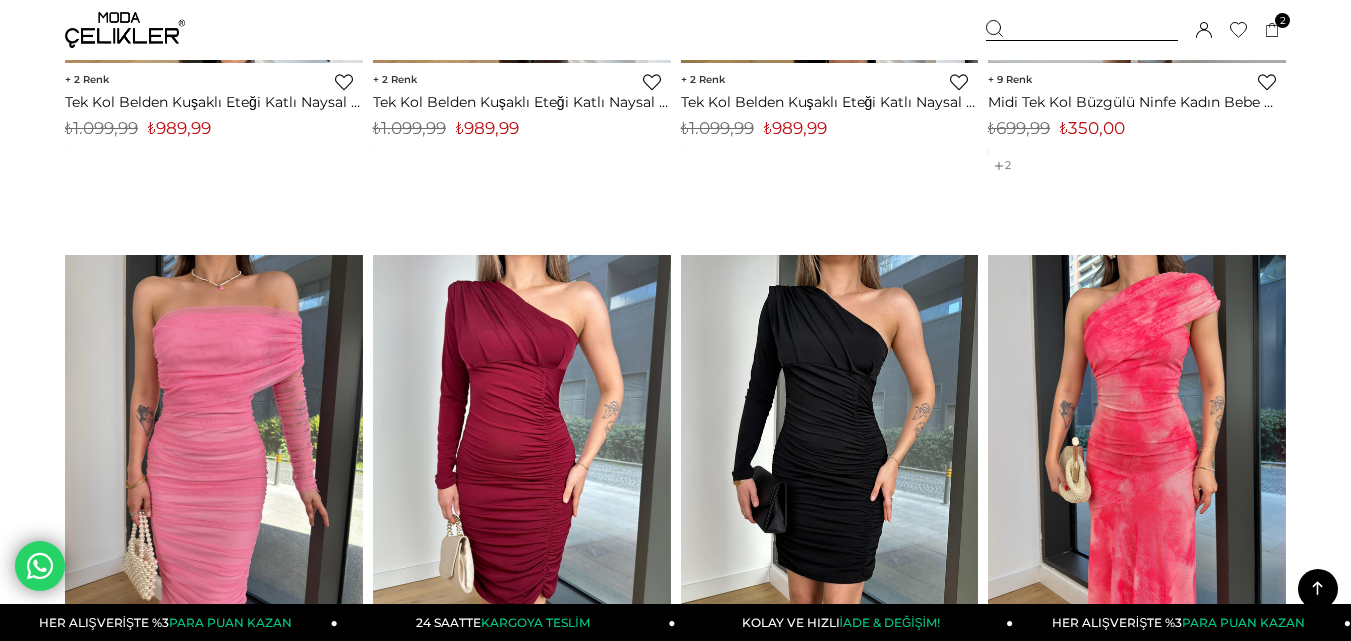 scroll, scrollTop: 2686, scrollLeft: 0, axis: vertical 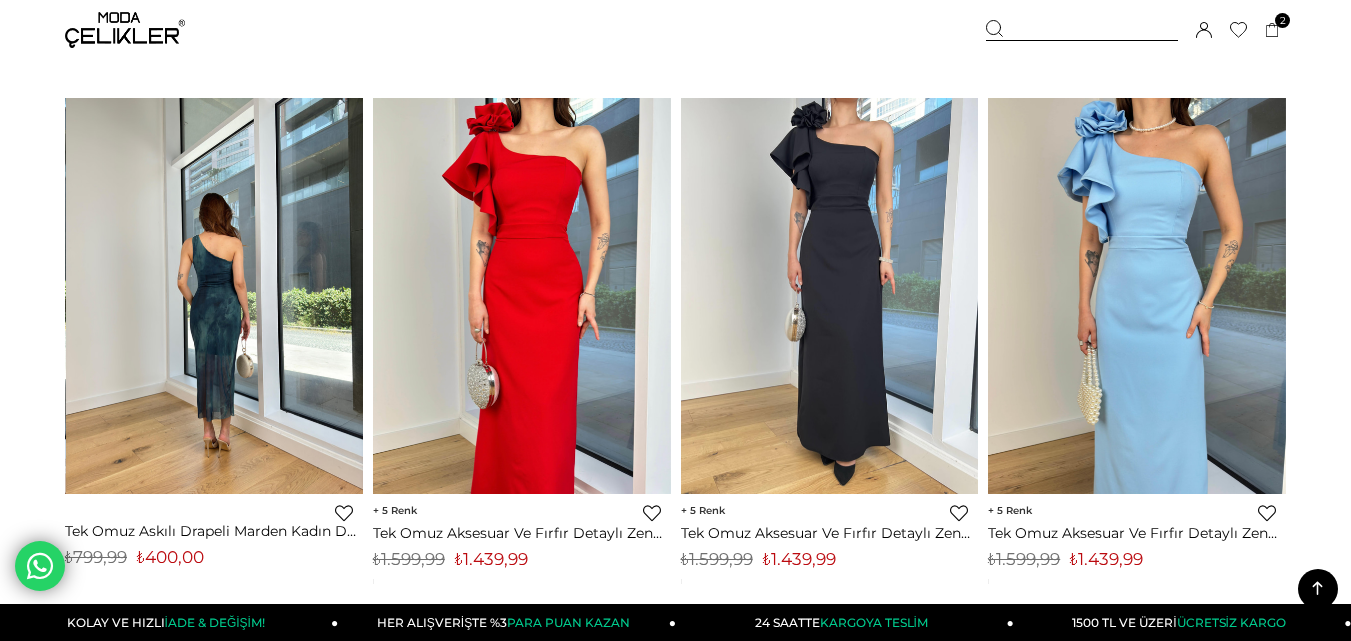 click at bounding box center (215, 296) 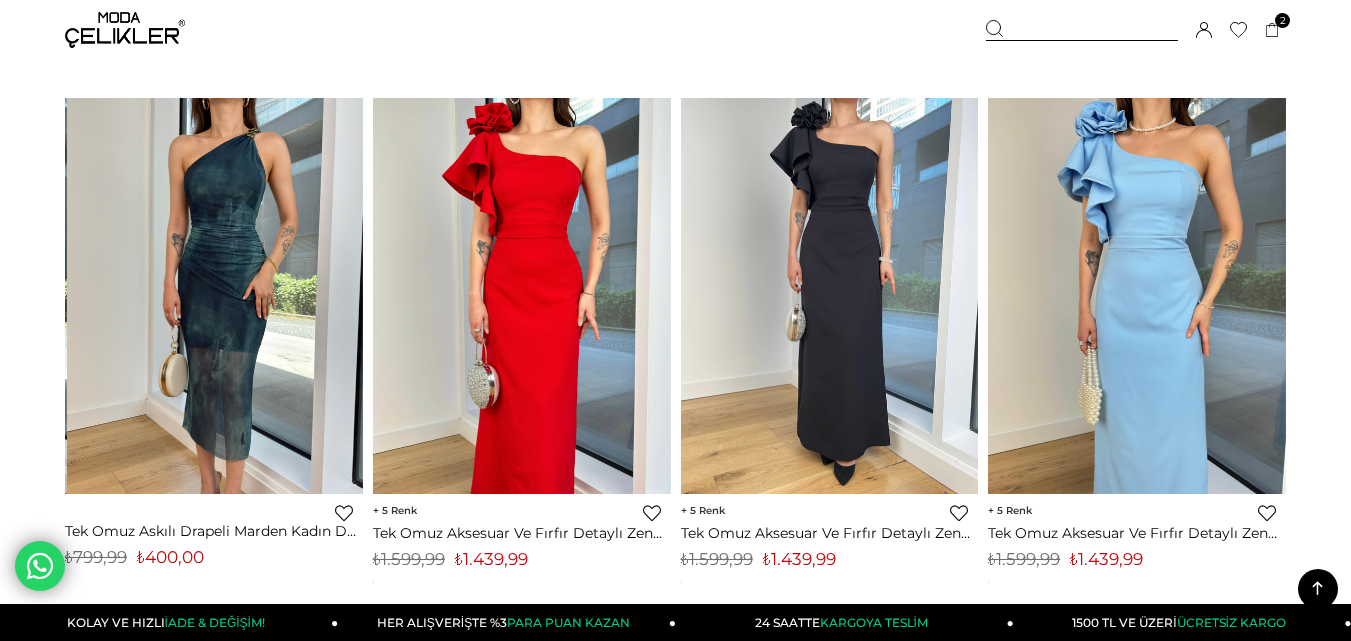 click at bounding box center (215, 296) 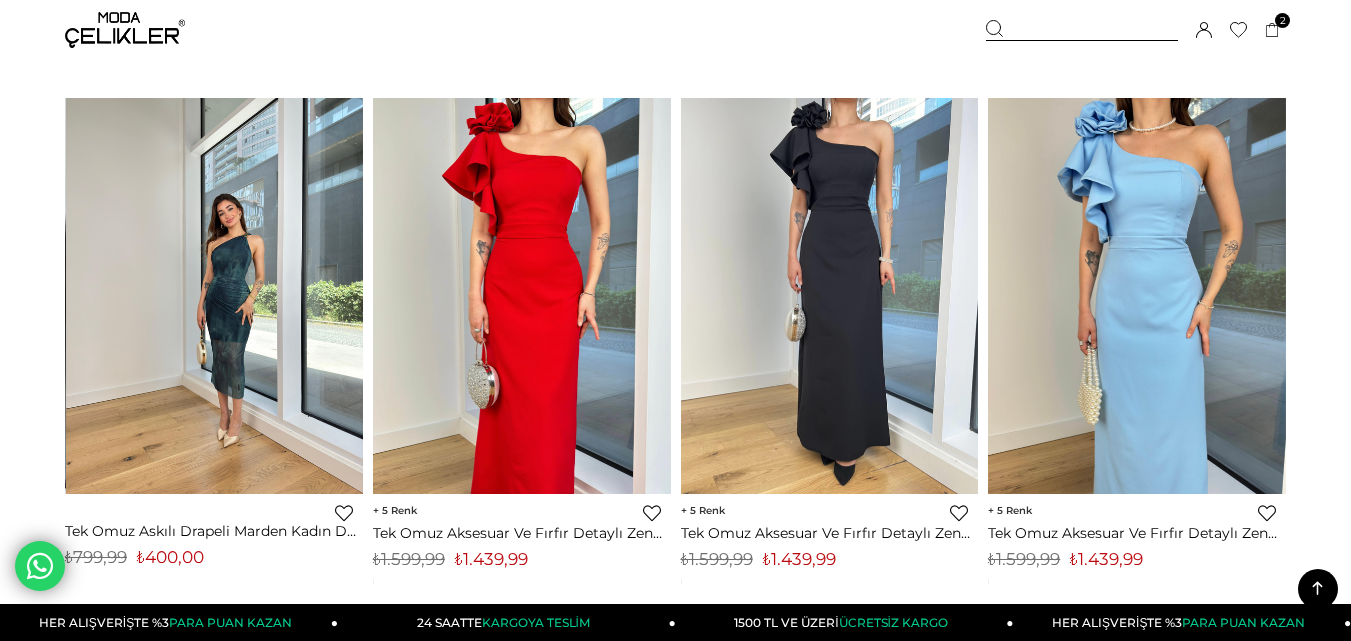 click at bounding box center (215, 296) 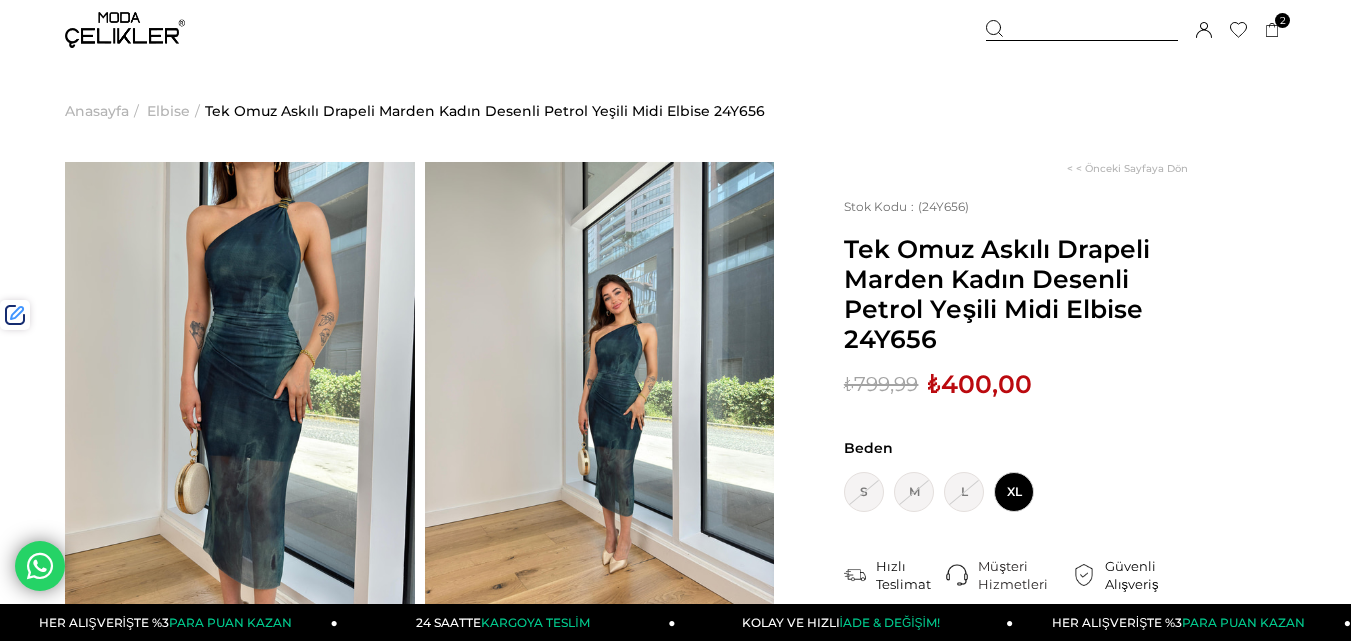 scroll, scrollTop: 0, scrollLeft: 0, axis: both 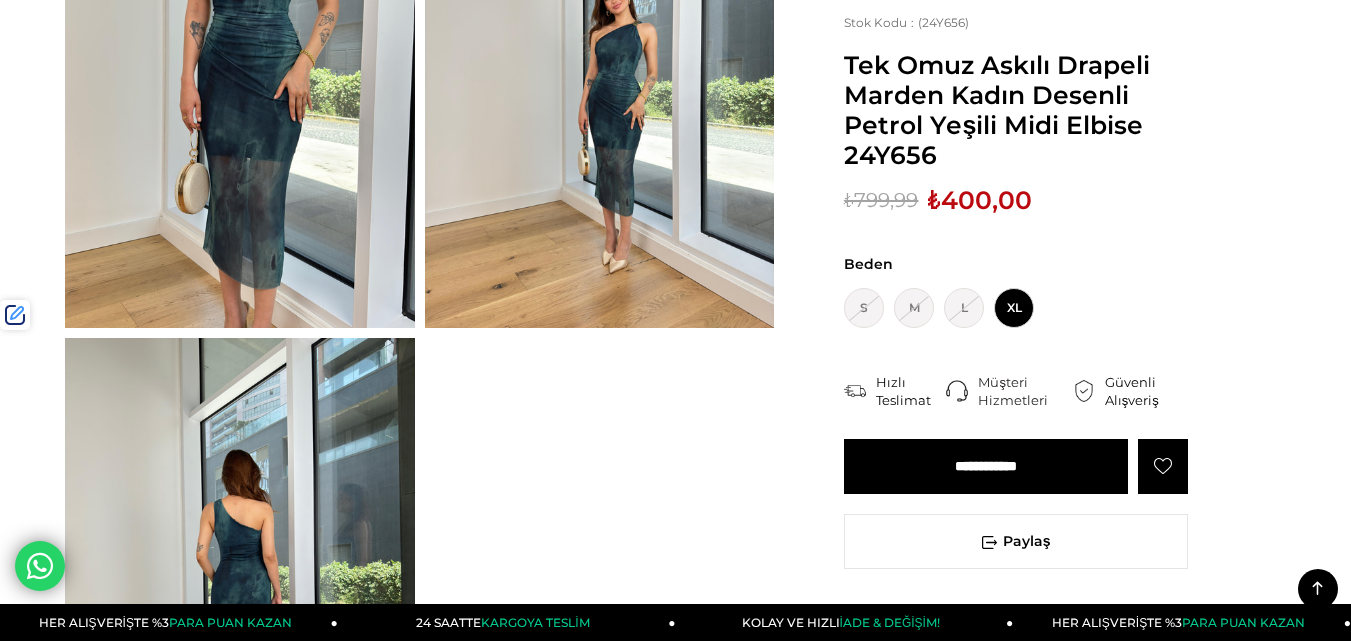 click on "₺400,00" at bounding box center [980, 200] 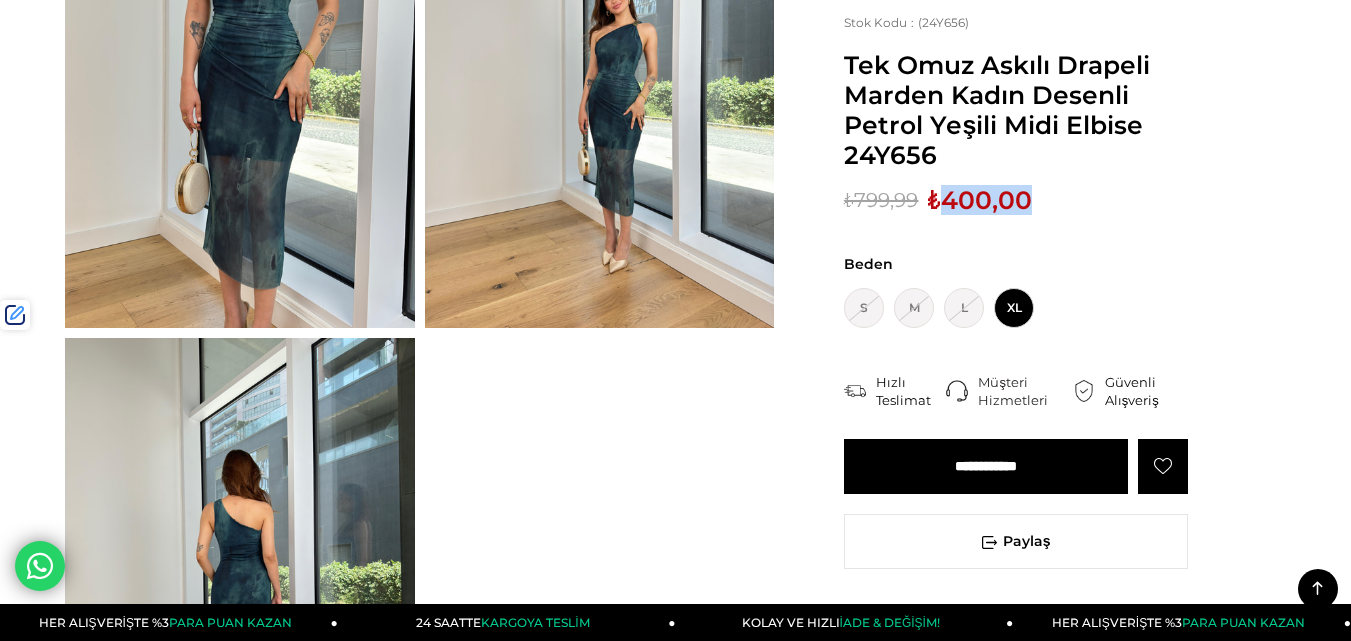 drag, startPoint x: 979, startPoint y: 192, endPoint x: 736, endPoint y: 110, distance: 256.46246 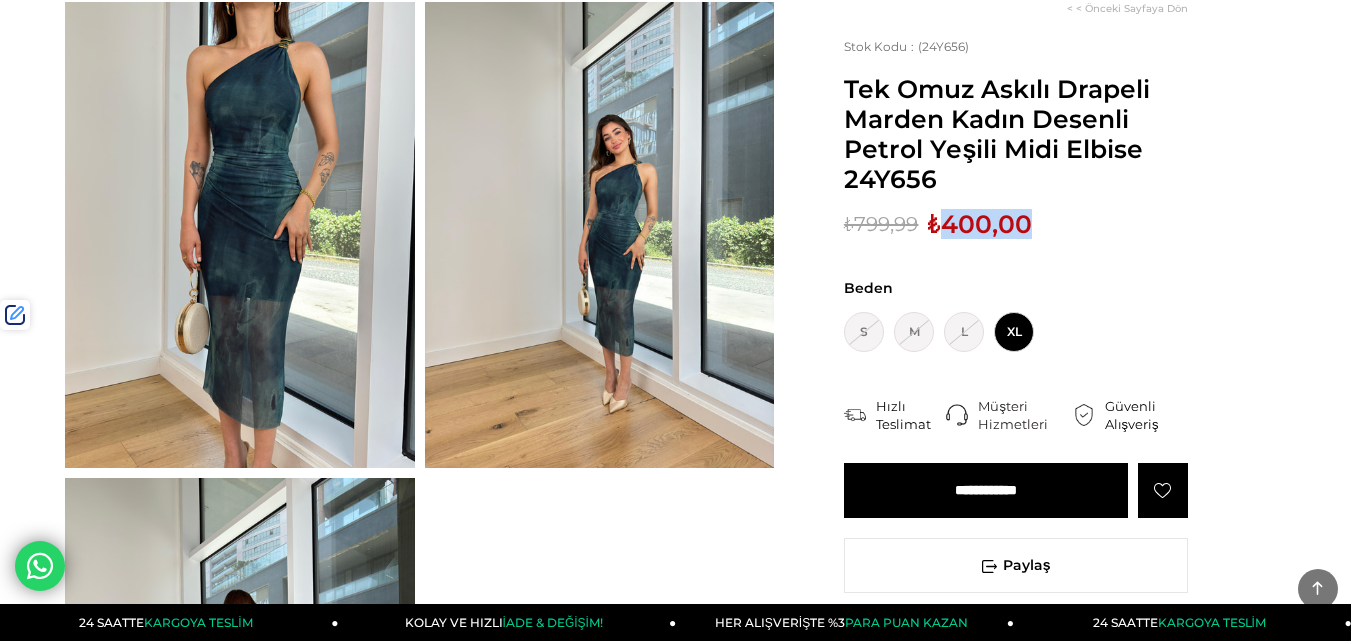 scroll, scrollTop: 0, scrollLeft: 0, axis: both 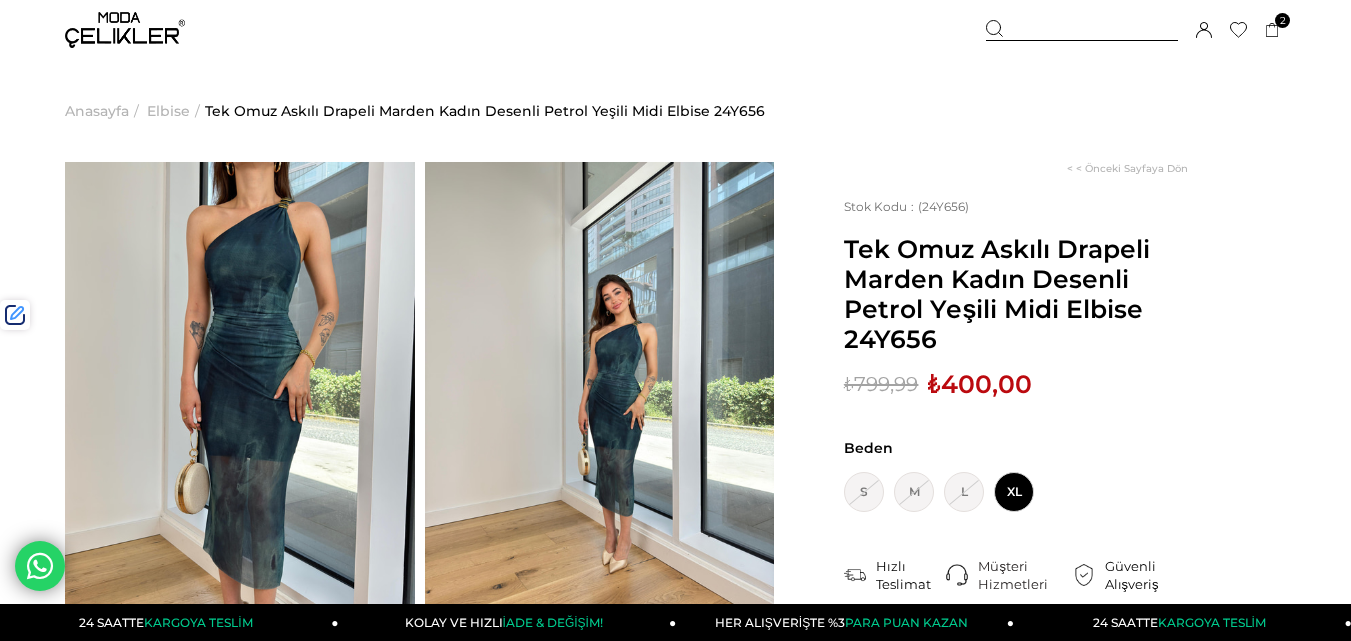 click at bounding box center (1082, 30) 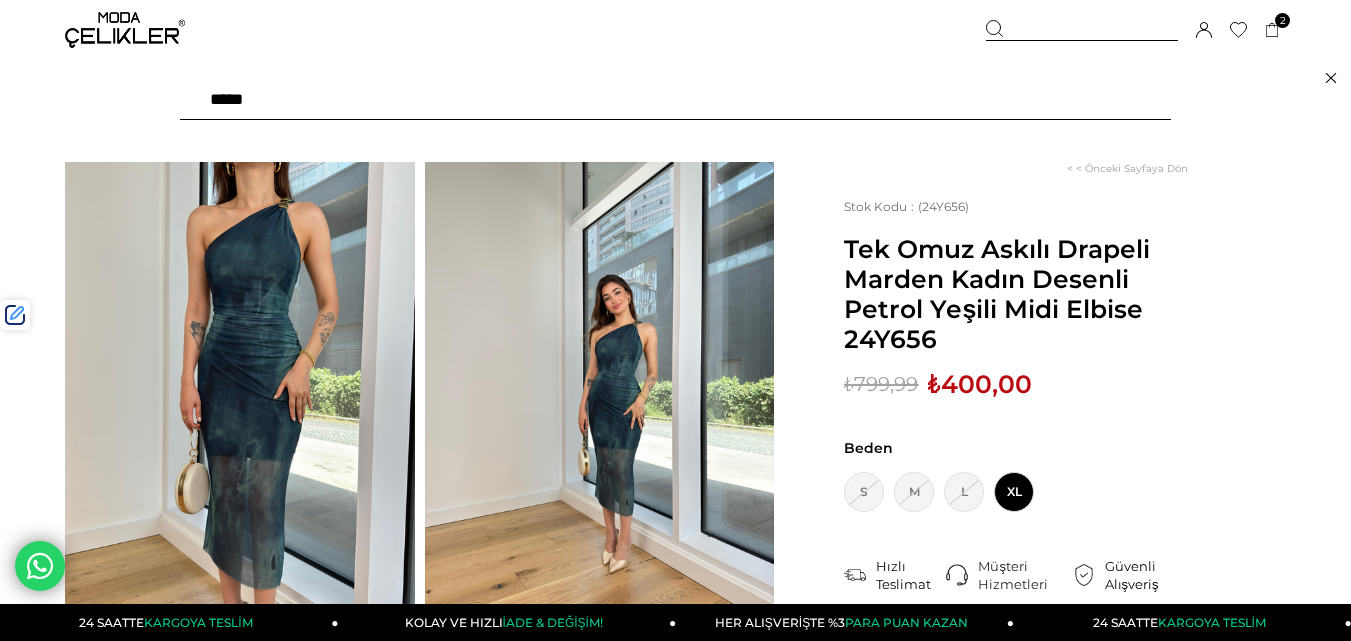 paste on "******" 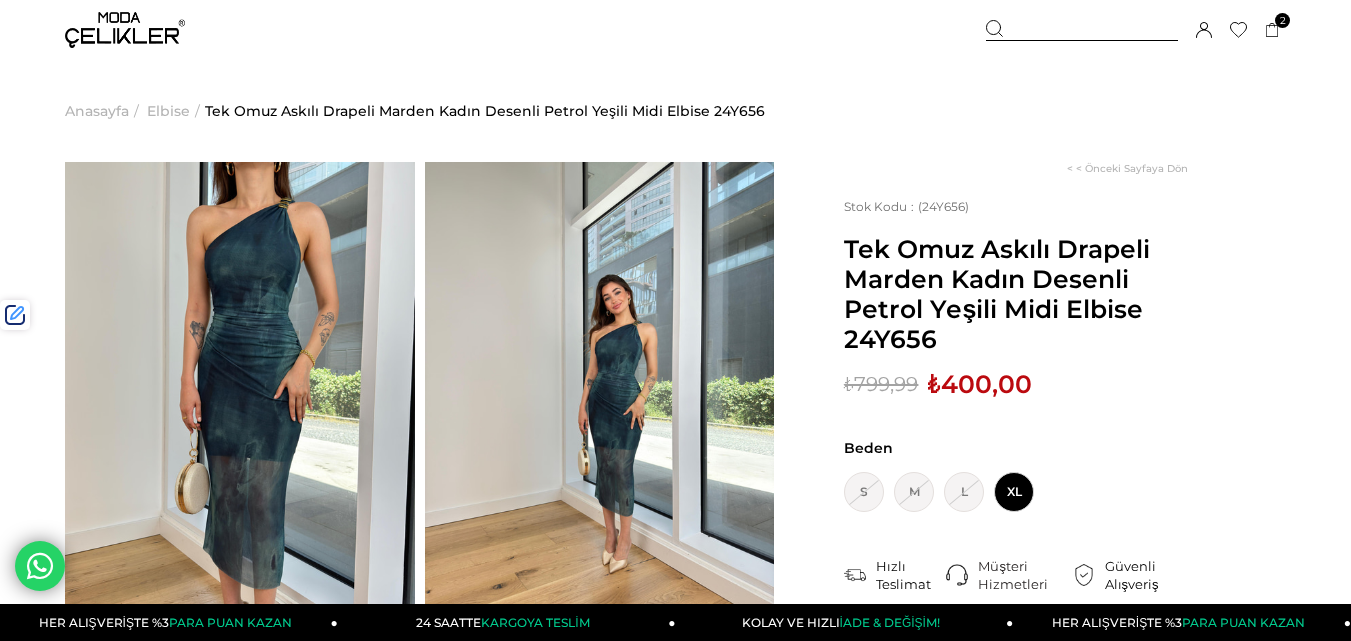 scroll, scrollTop: 0, scrollLeft: 0, axis: both 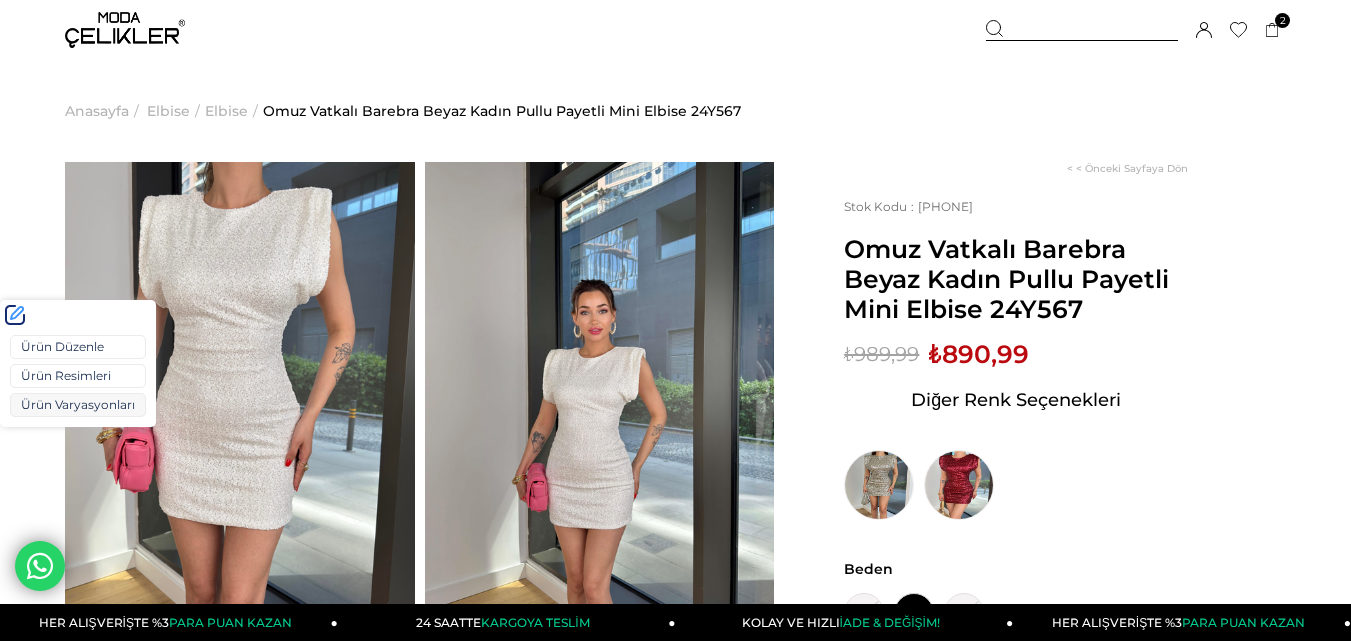 click on "Ürün Varyasyonları" at bounding box center (78, 405) 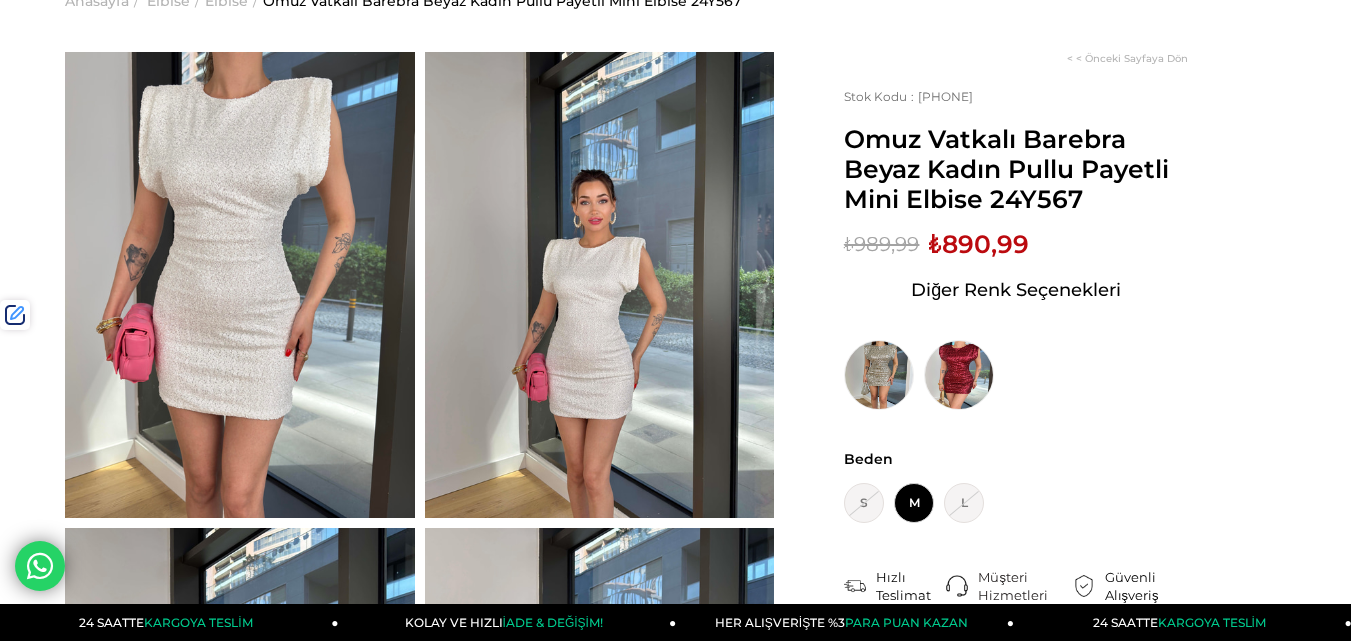 scroll, scrollTop: 200, scrollLeft: 0, axis: vertical 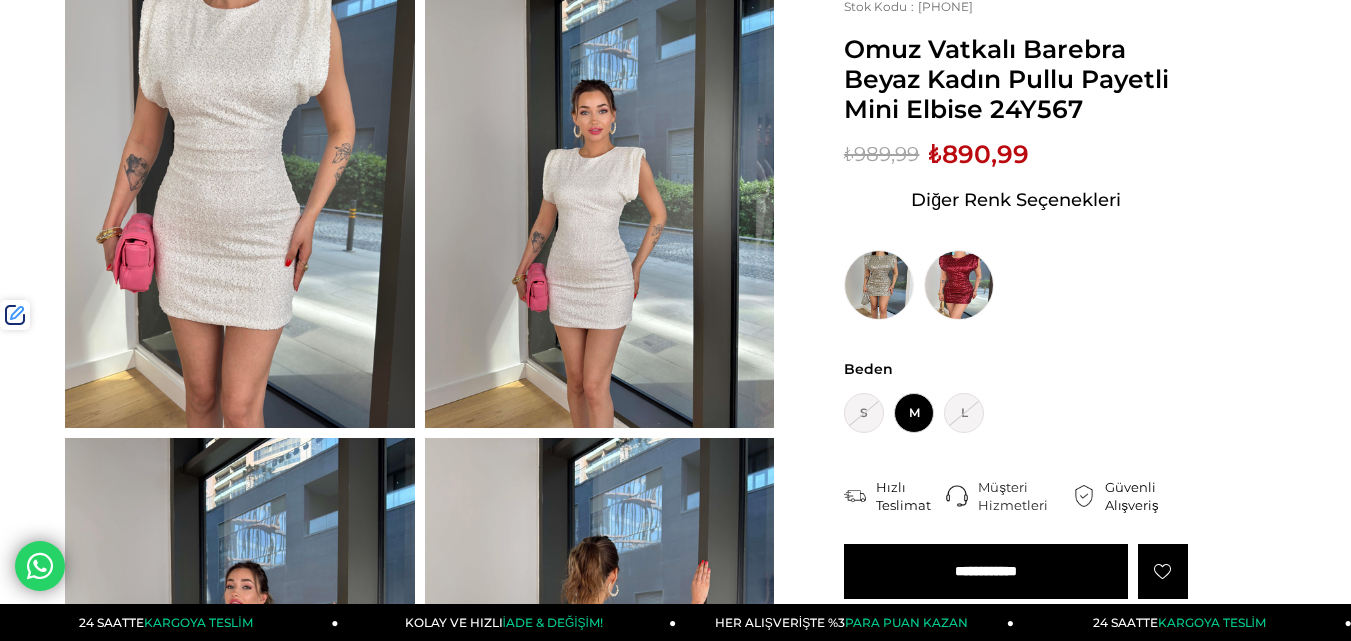 click on "₺890,99" at bounding box center (979, 154) 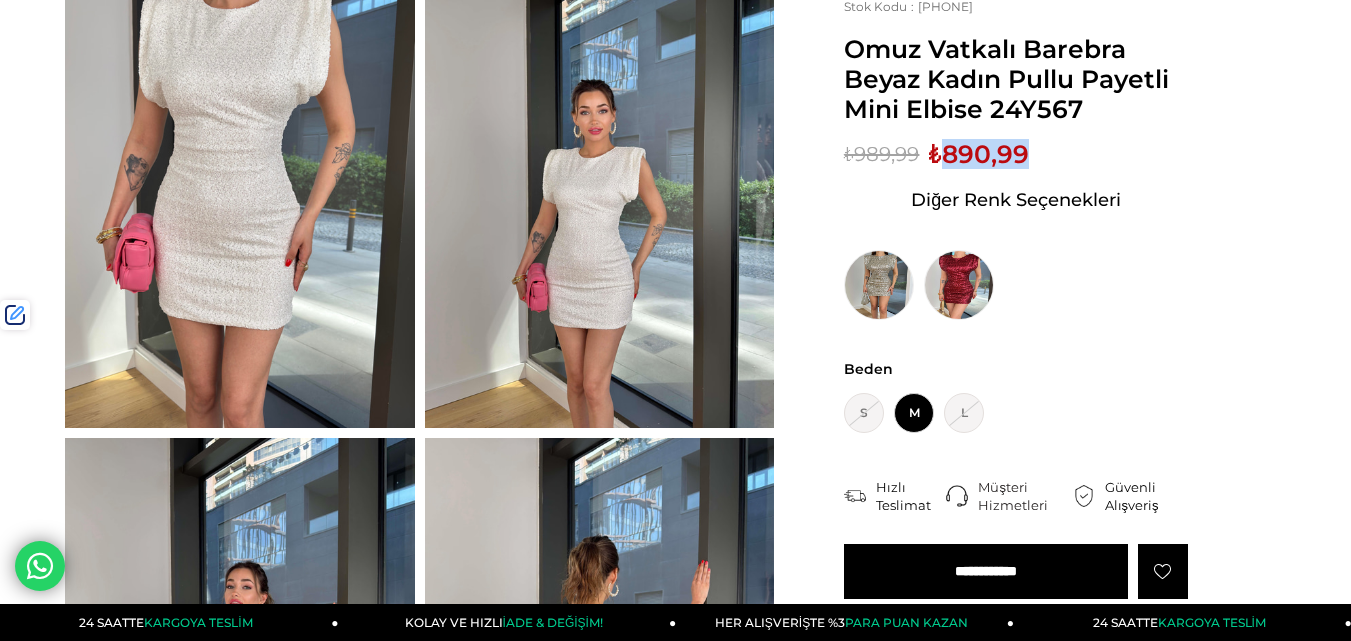 click on "₺890,99" at bounding box center (979, 154) 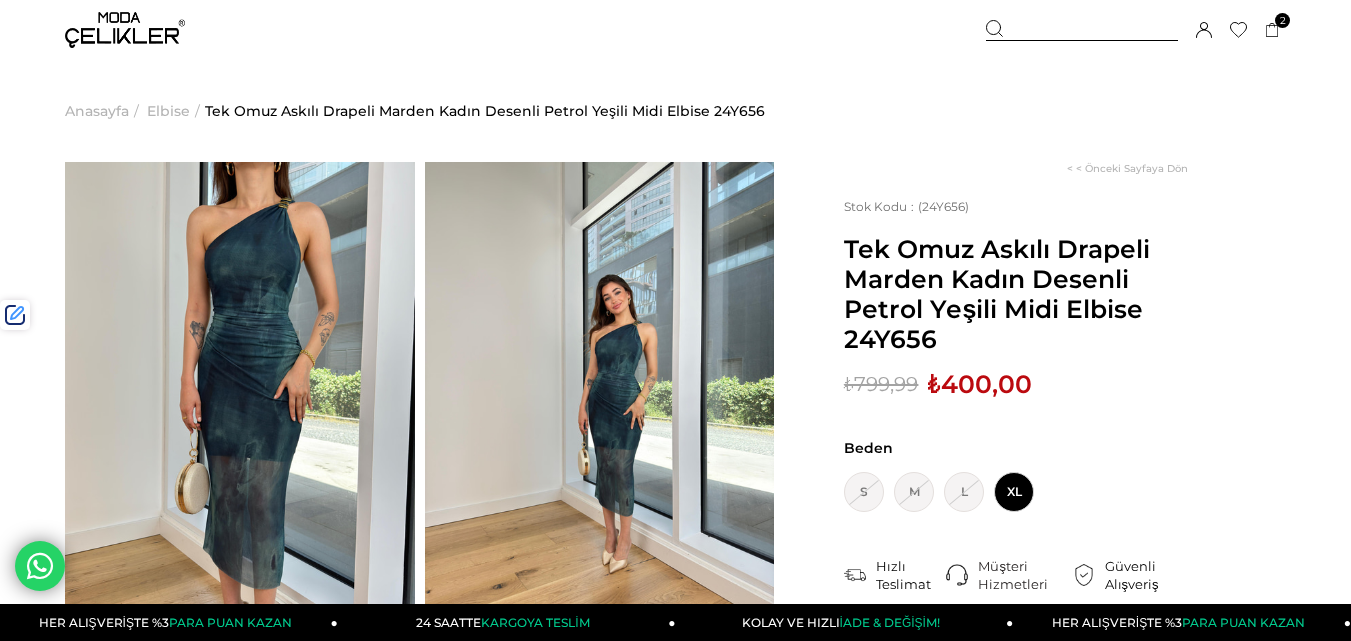 scroll, scrollTop: 0, scrollLeft: 0, axis: both 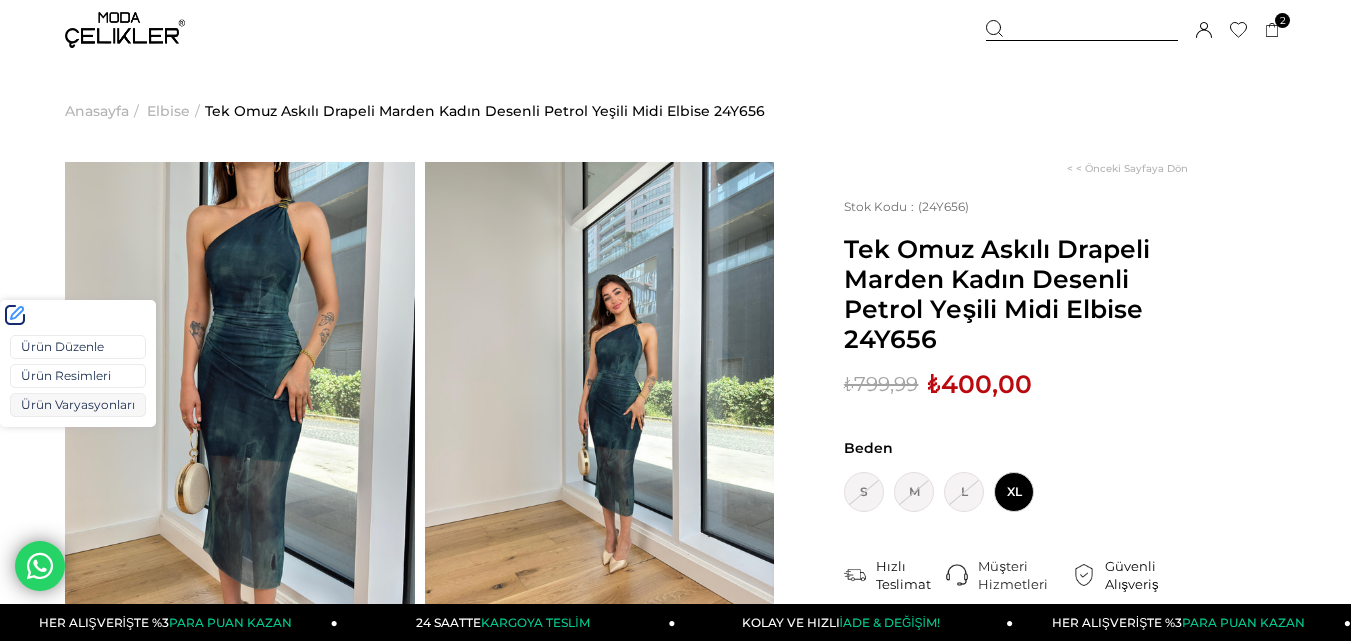 click on "Ürün Varyasyonları" at bounding box center (78, 405) 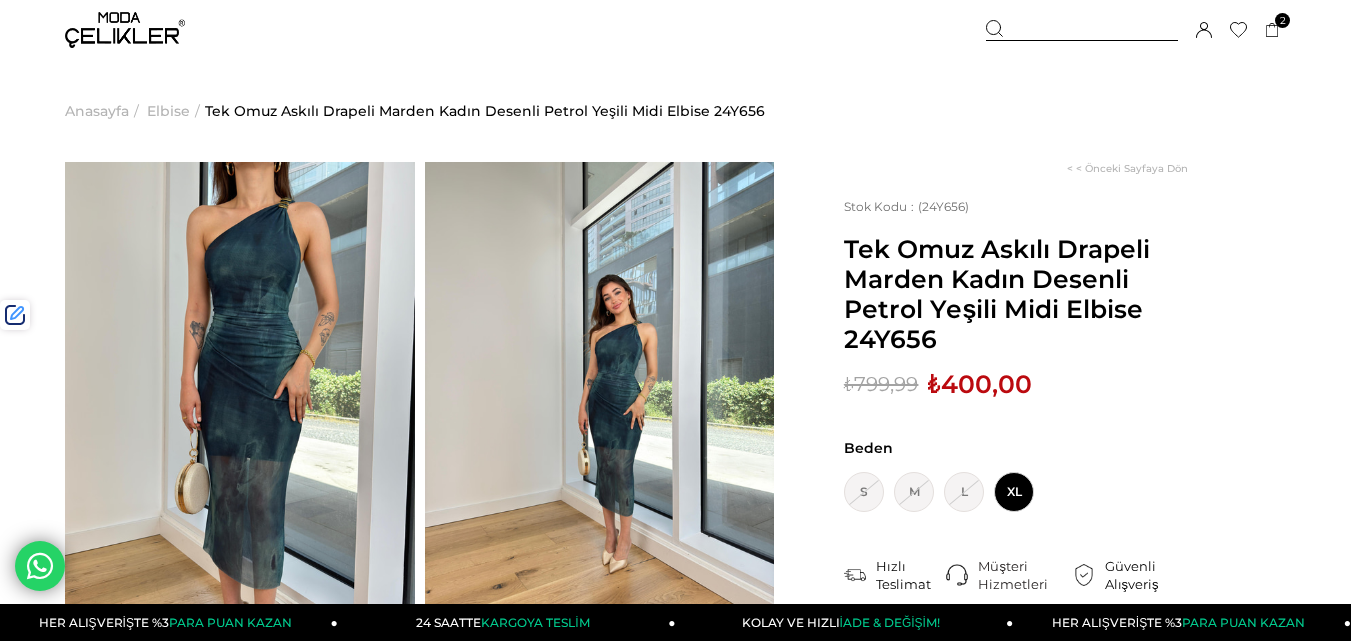 click on "₺400,00" at bounding box center (980, 384) 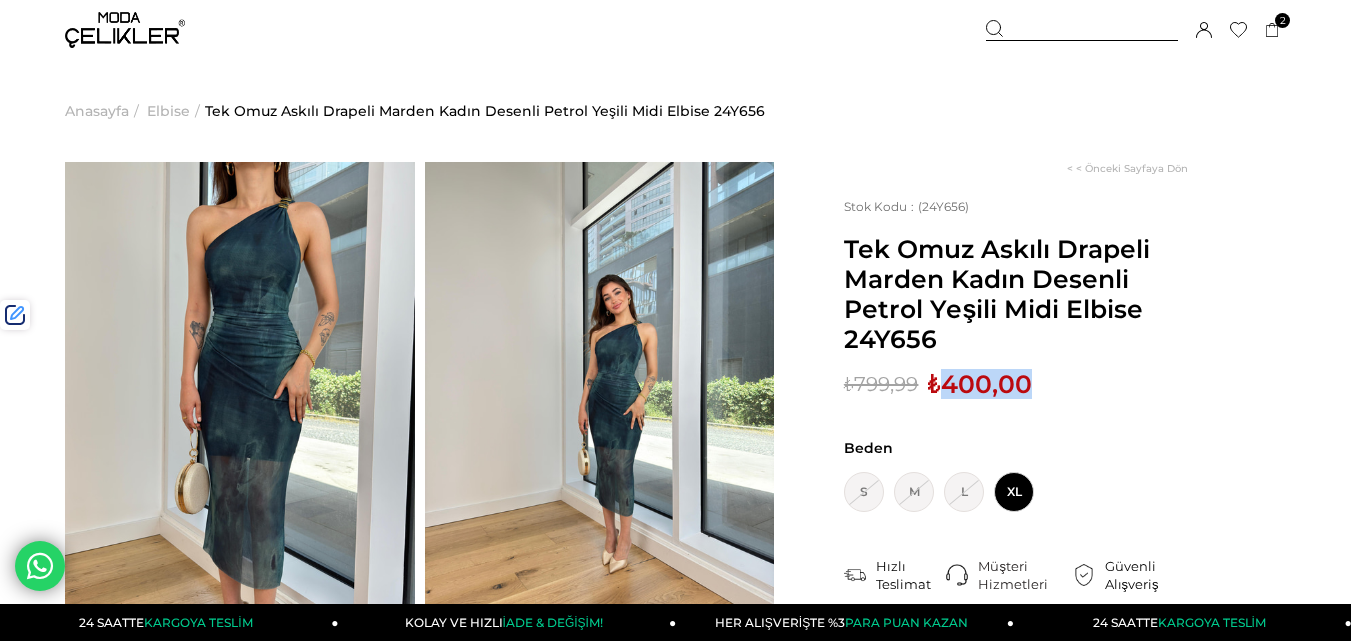 drag, startPoint x: 987, startPoint y: 396, endPoint x: 611, endPoint y: 201, distance: 423.55756 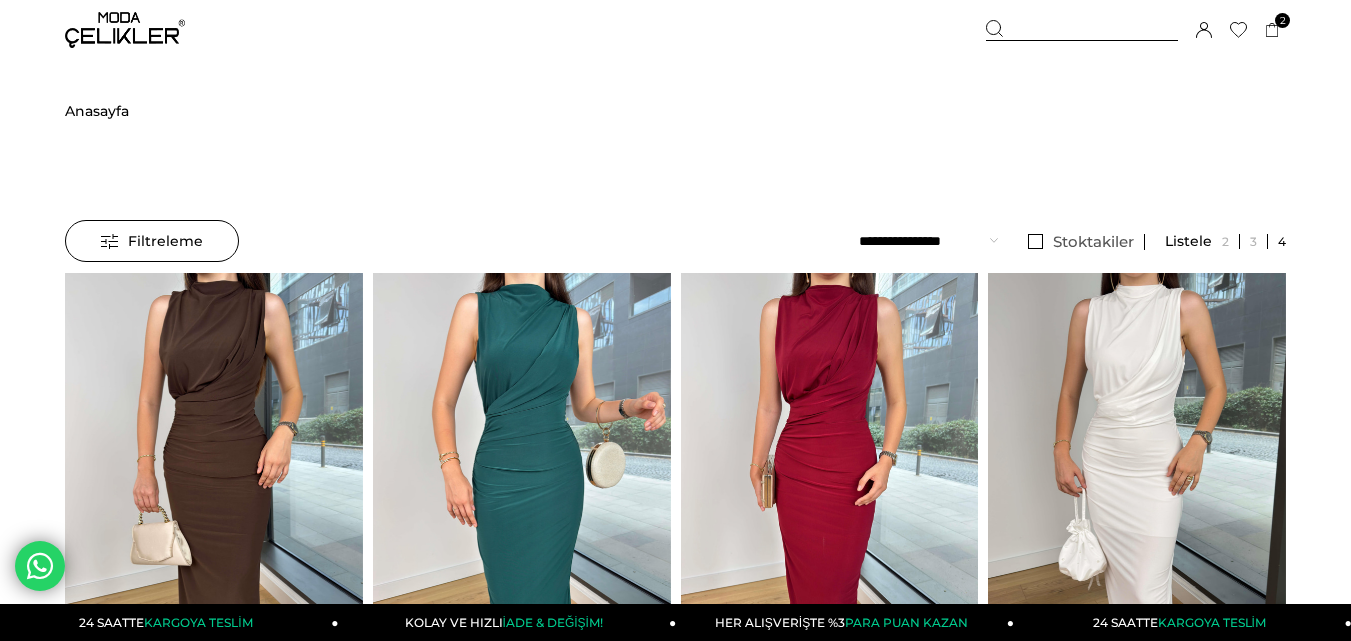 scroll, scrollTop: 0, scrollLeft: 0, axis: both 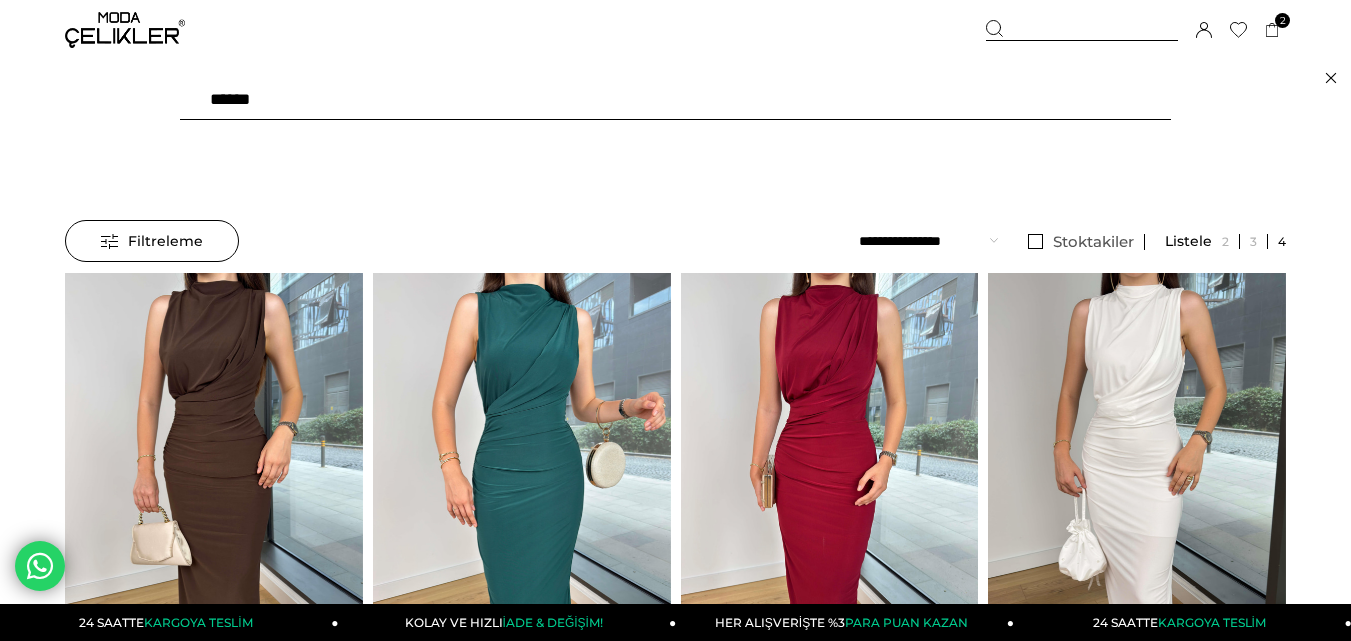 click on "******" at bounding box center (675, 100) 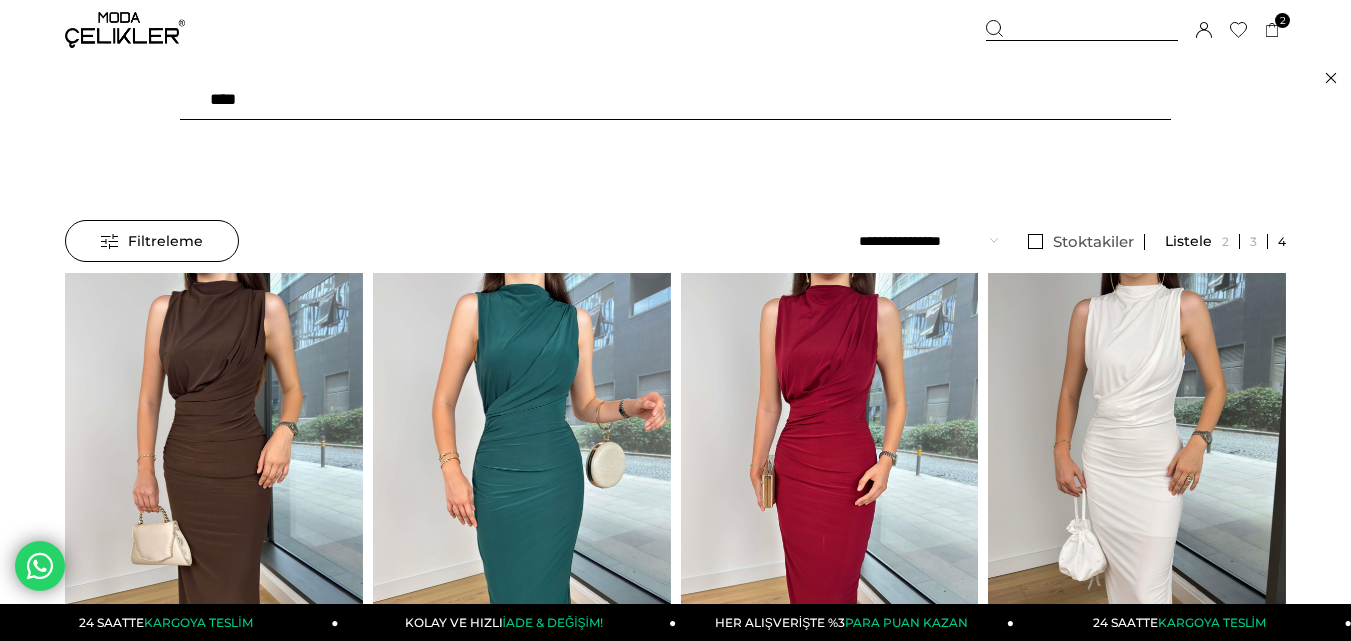 type on "*****" 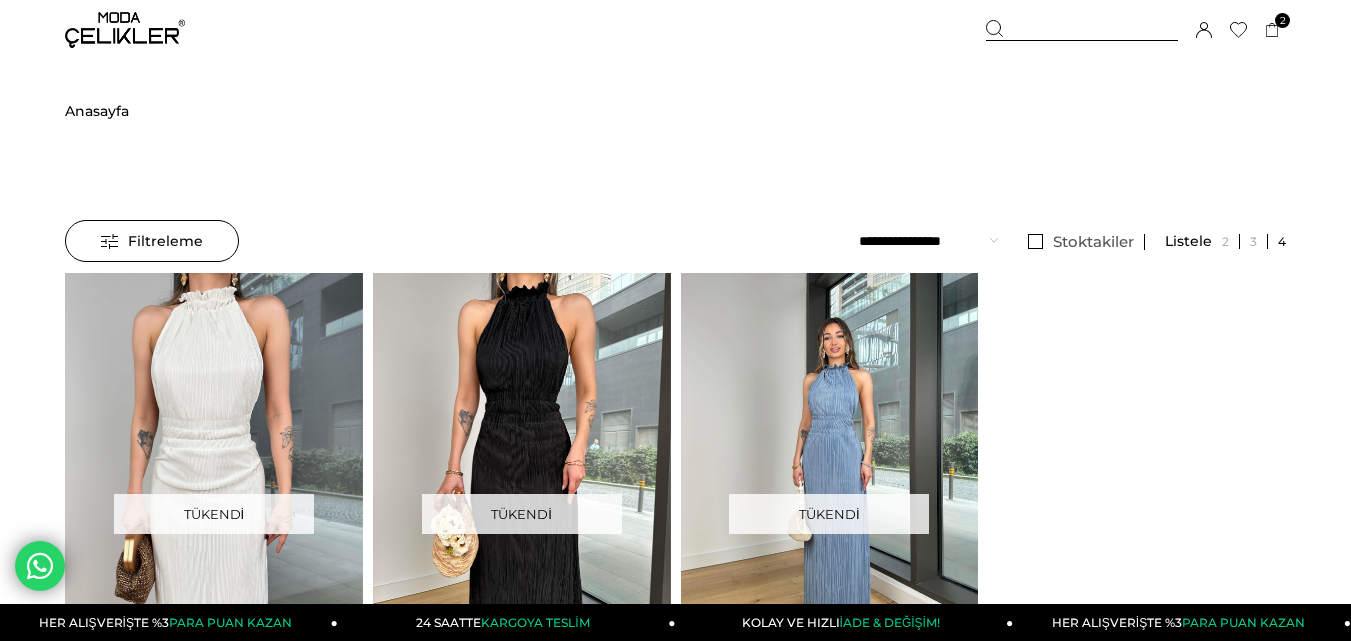 scroll, scrollTop: 0, scrollLeft: 0, axis: both 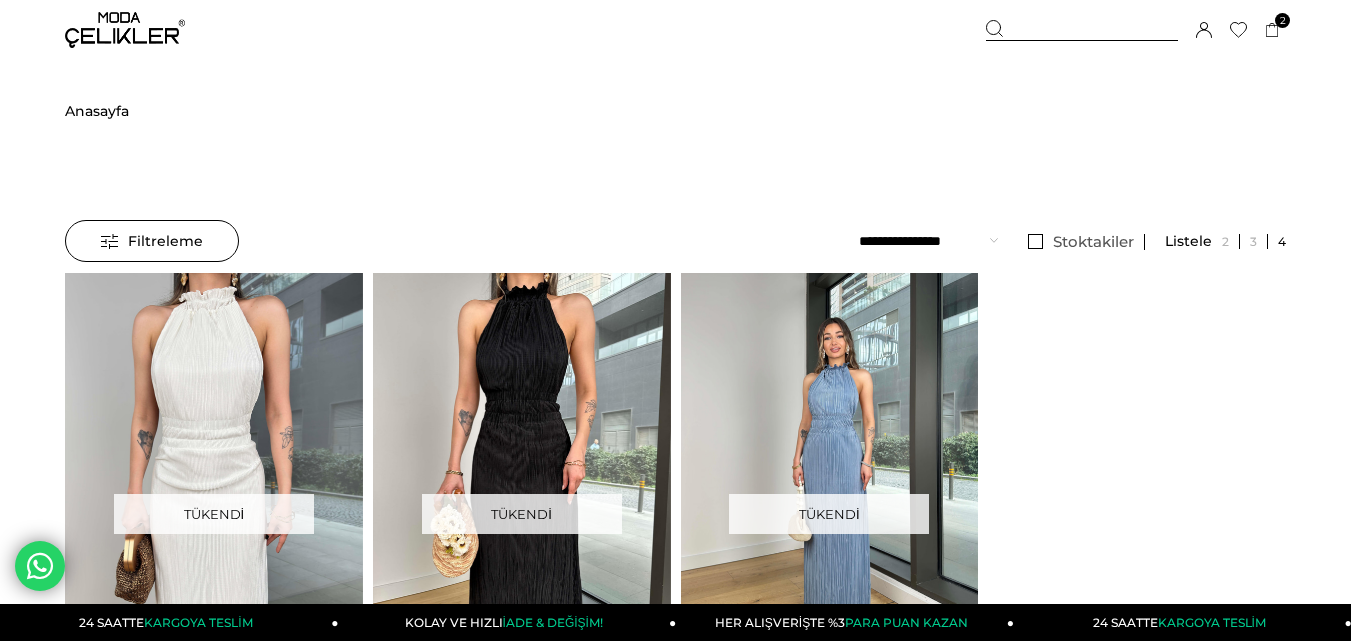 click at bounding box center (1082, 30) 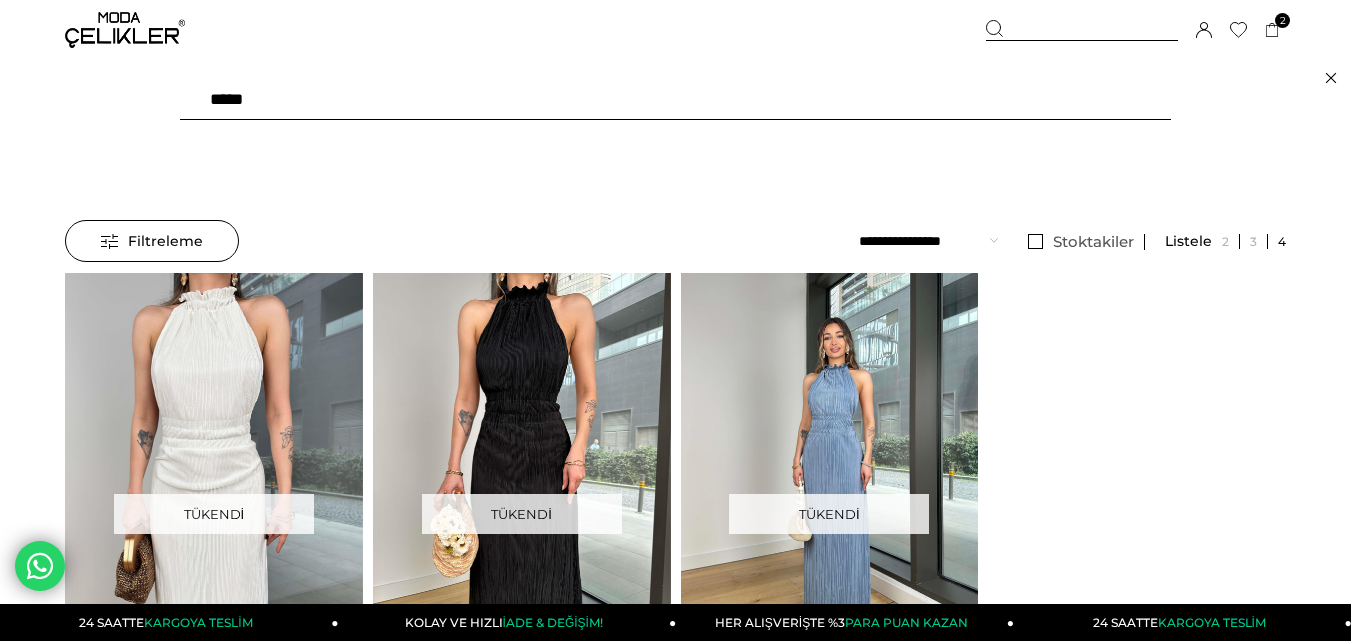 click on "*****" at bounding box center [675, 100] 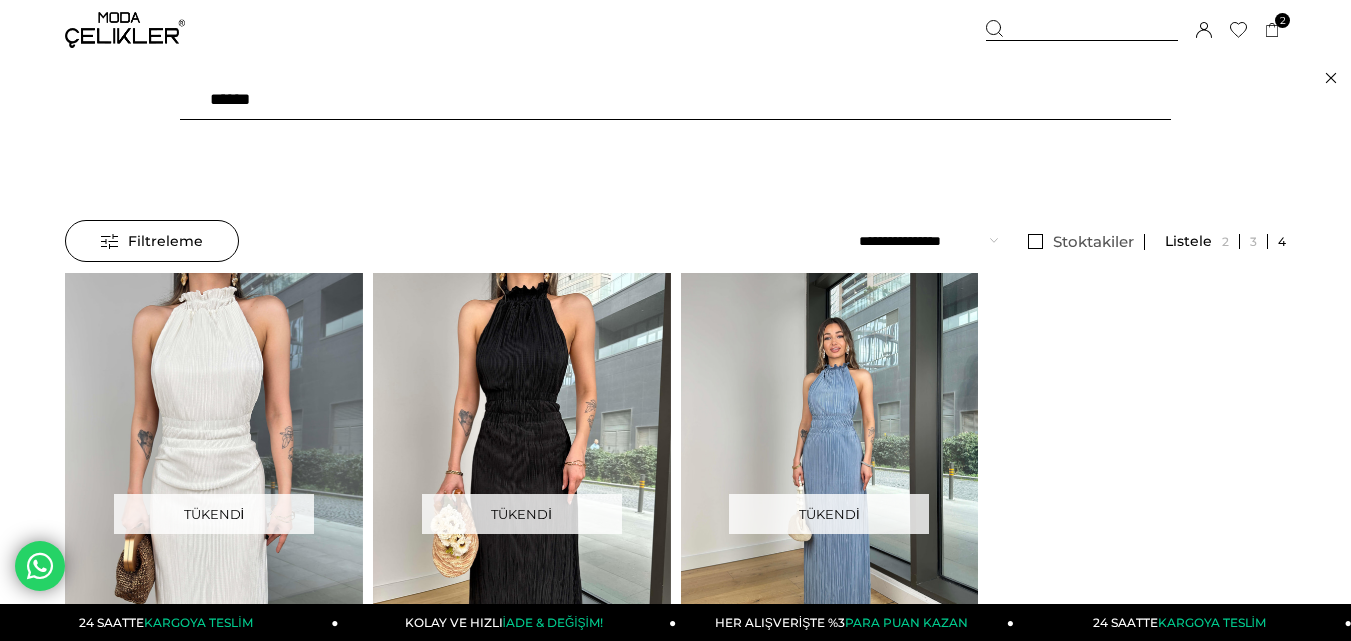 type on "*******" 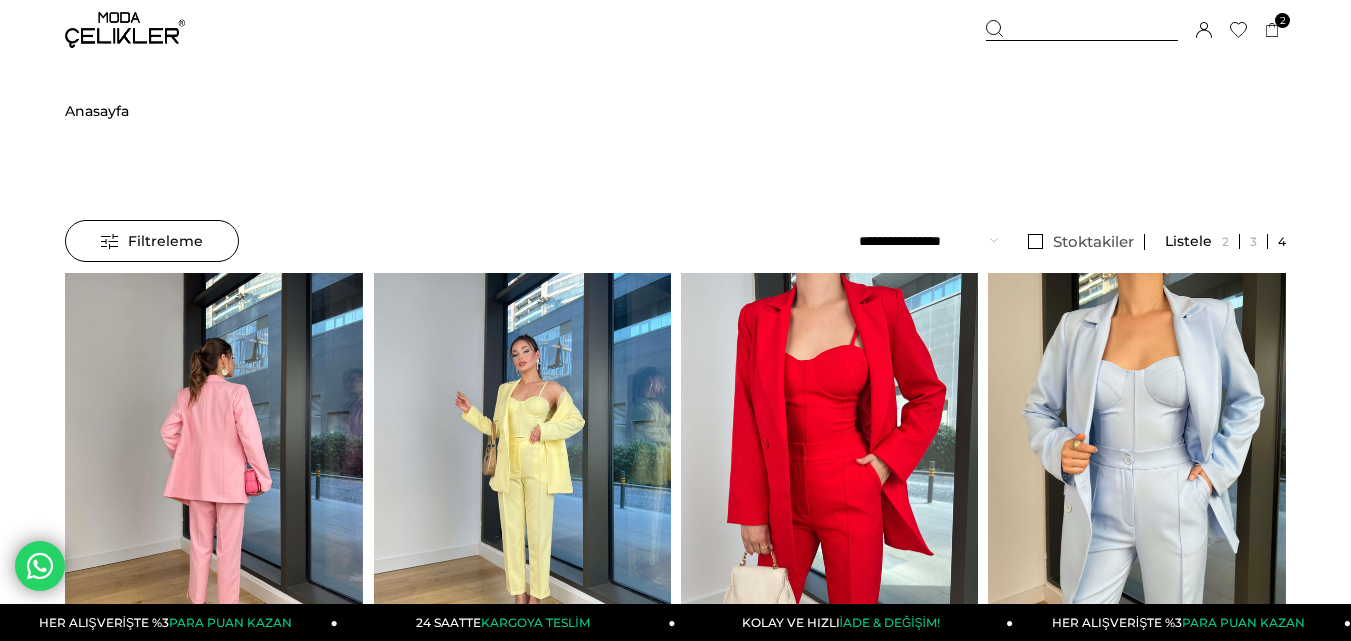scroll, scrollTop: 0, scrollLeft: 0, axis: both 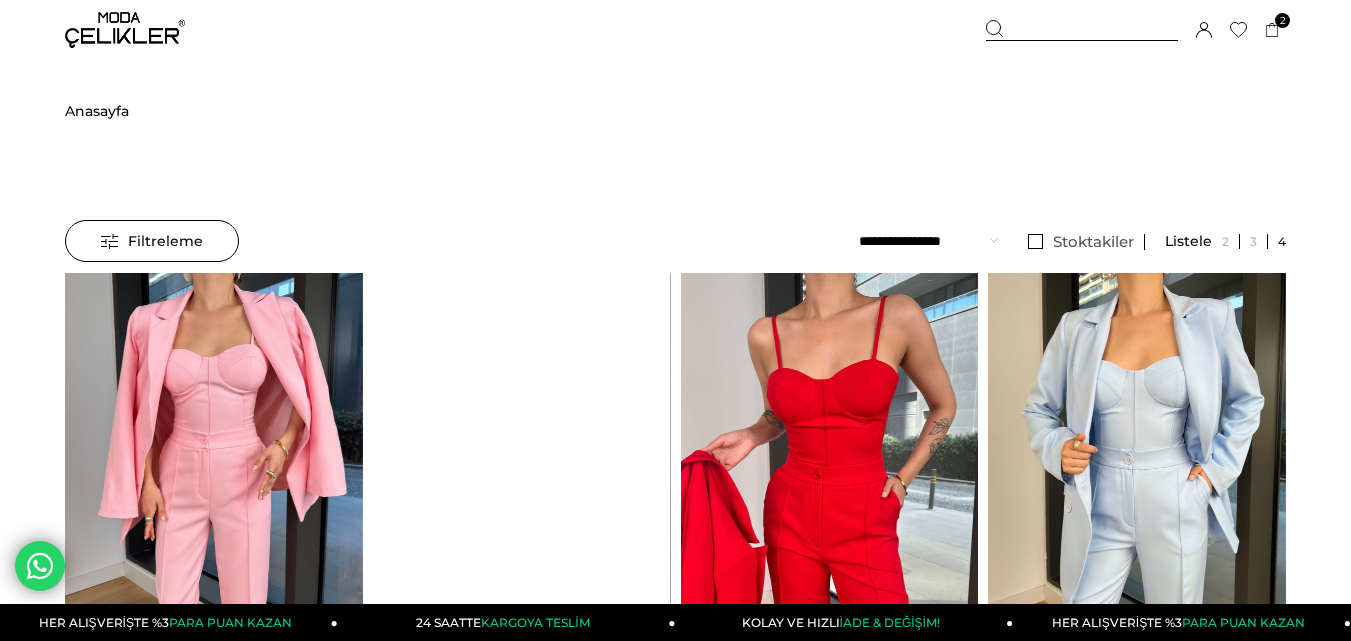 click at bounding box center (1128, 471) 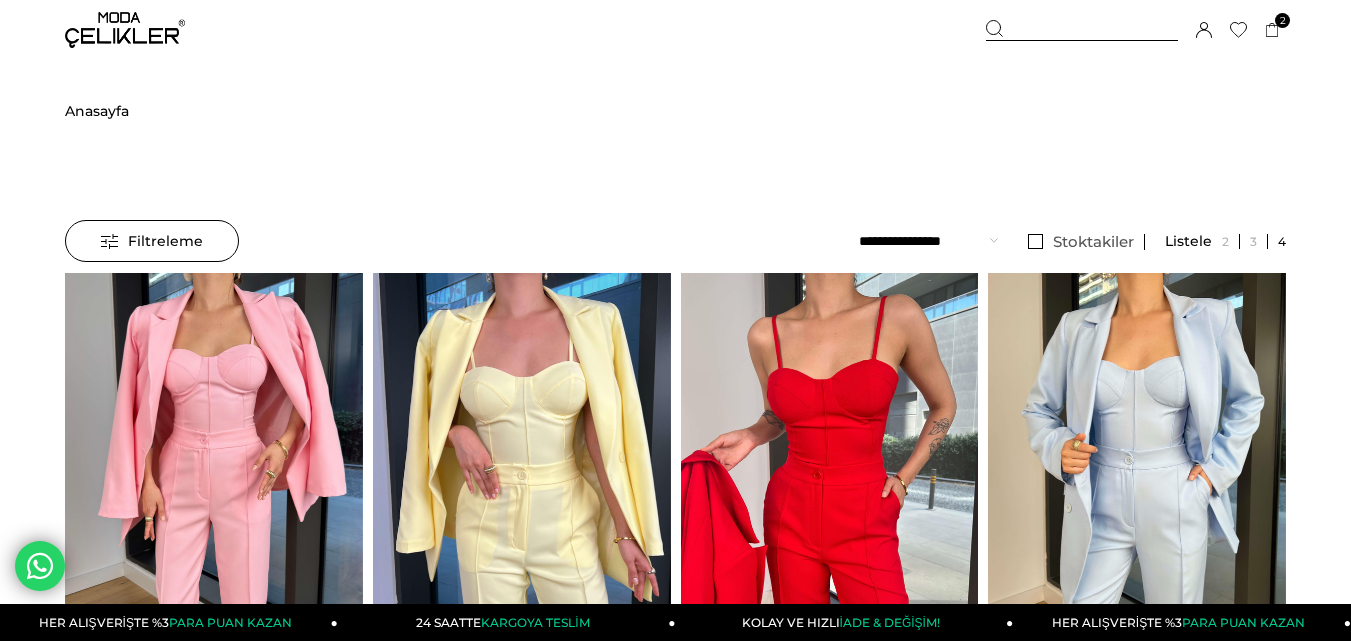 click at bounding box center (830, 471) 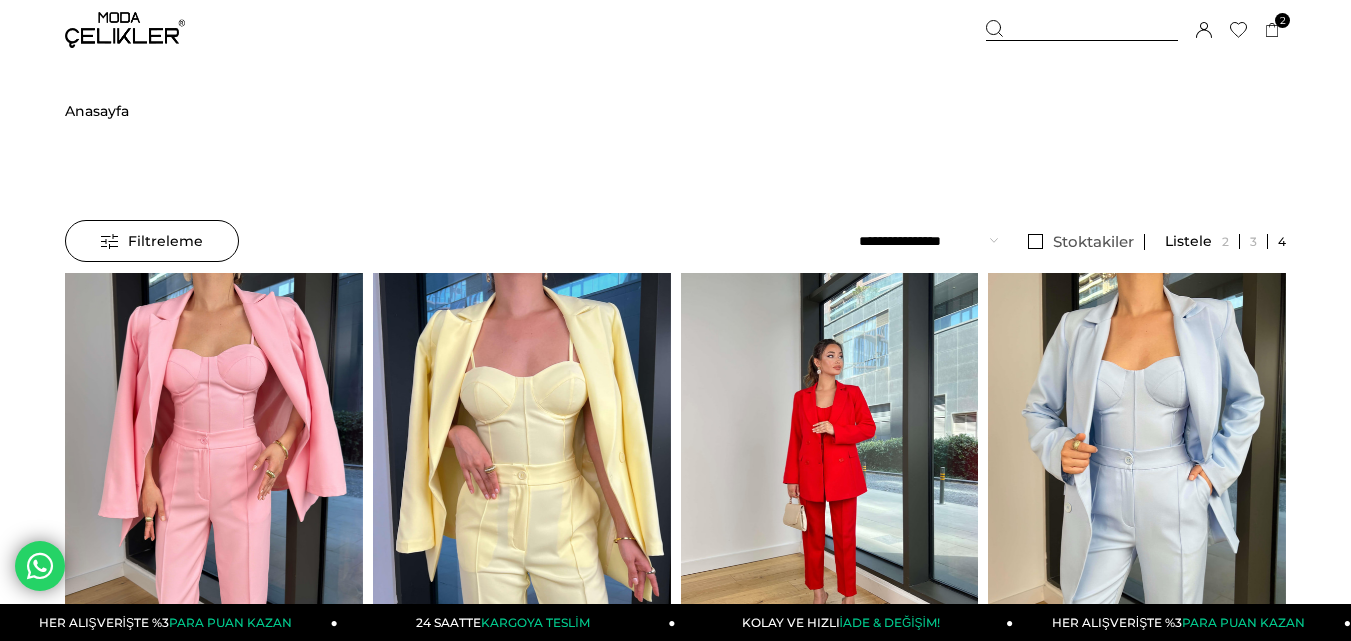 scroll, scrollTop: 64, scrollLeft: 0, axis: vertical 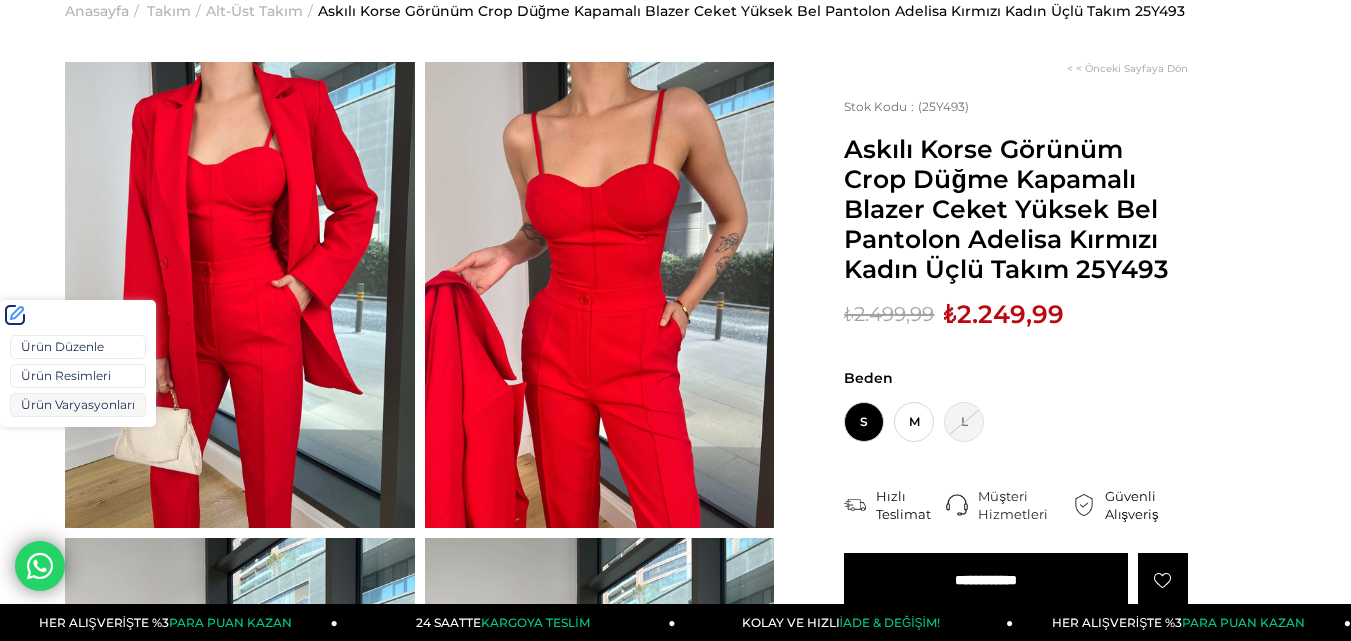 click on "Ürün Varyasyonları" at bounding box center [78, 405] 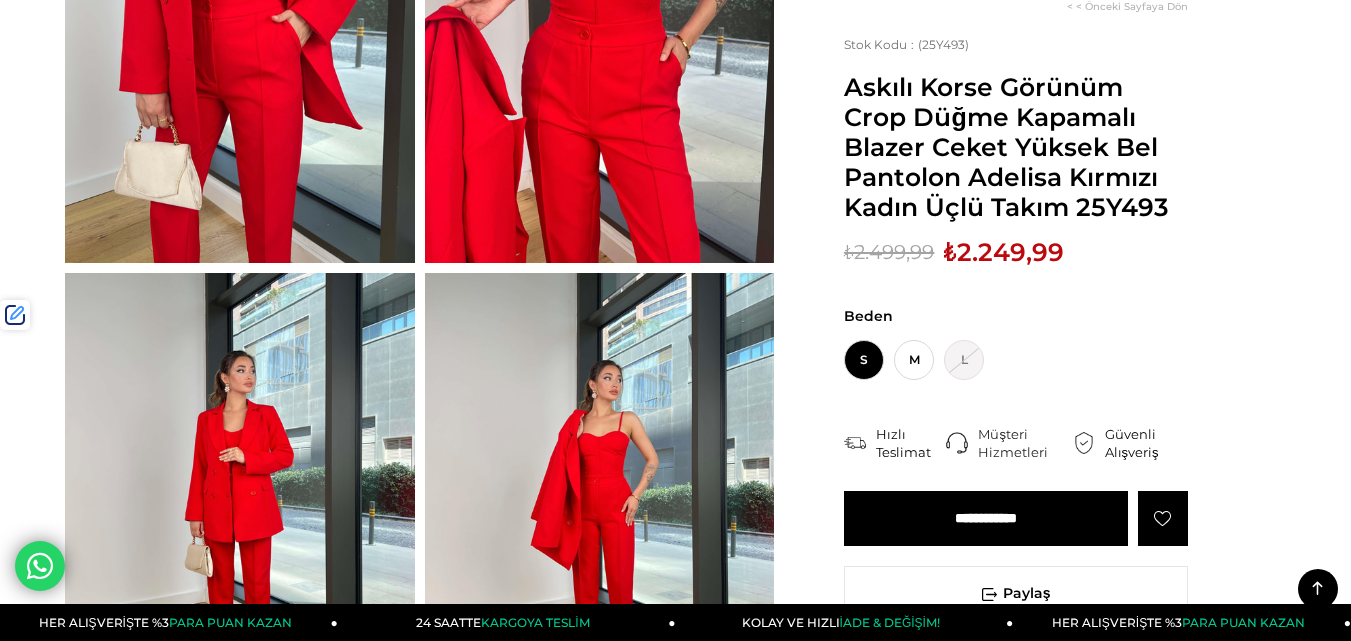 scroll, scrollTop: 100, scrollLeft: 0, axis: vertical 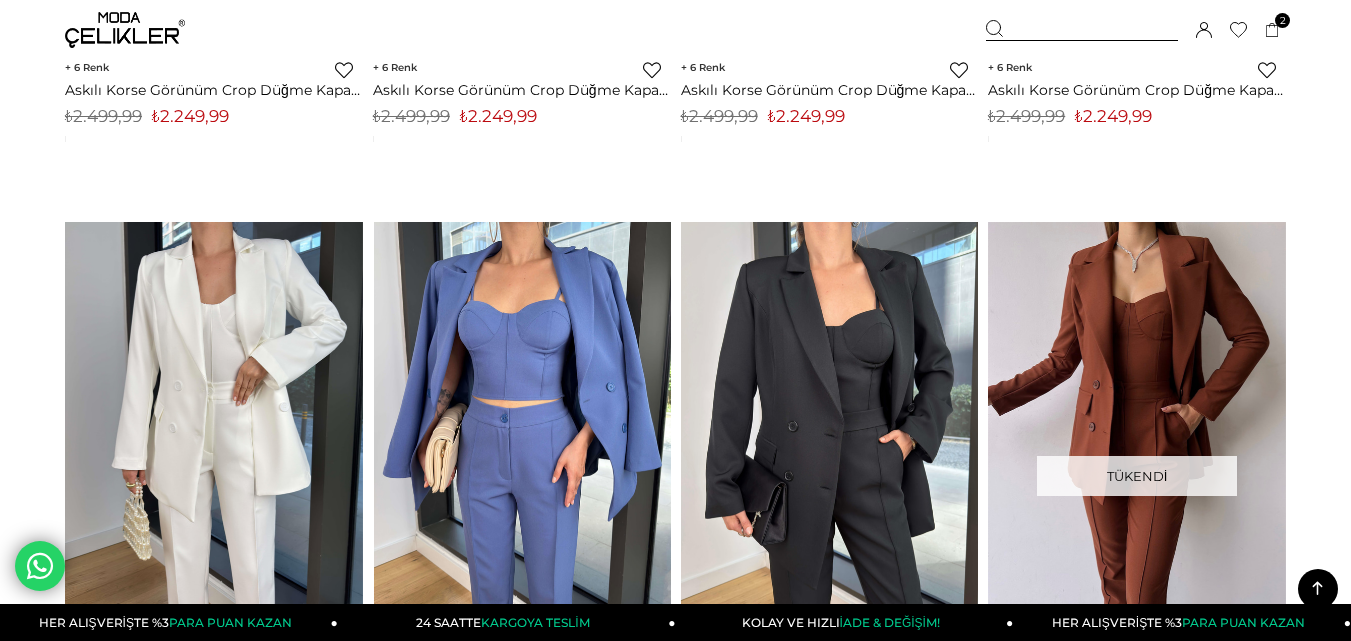 click at bounding box center (1405, 420) 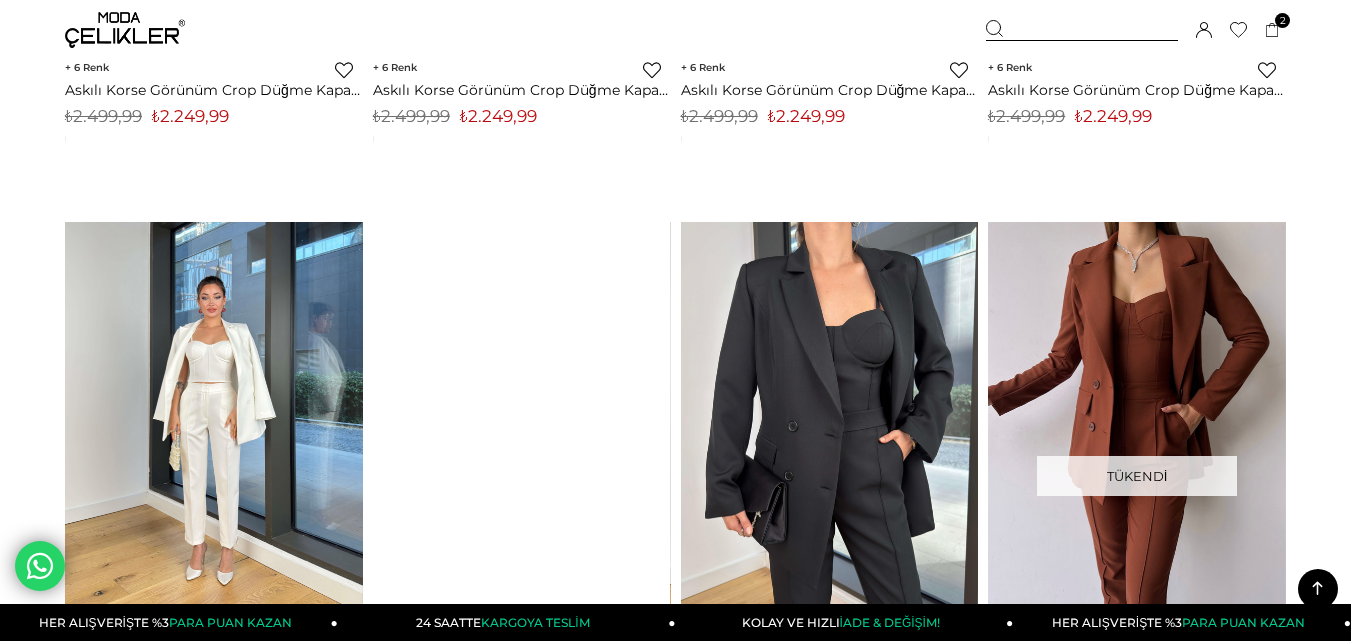 click at bounding box center [-84, 420] 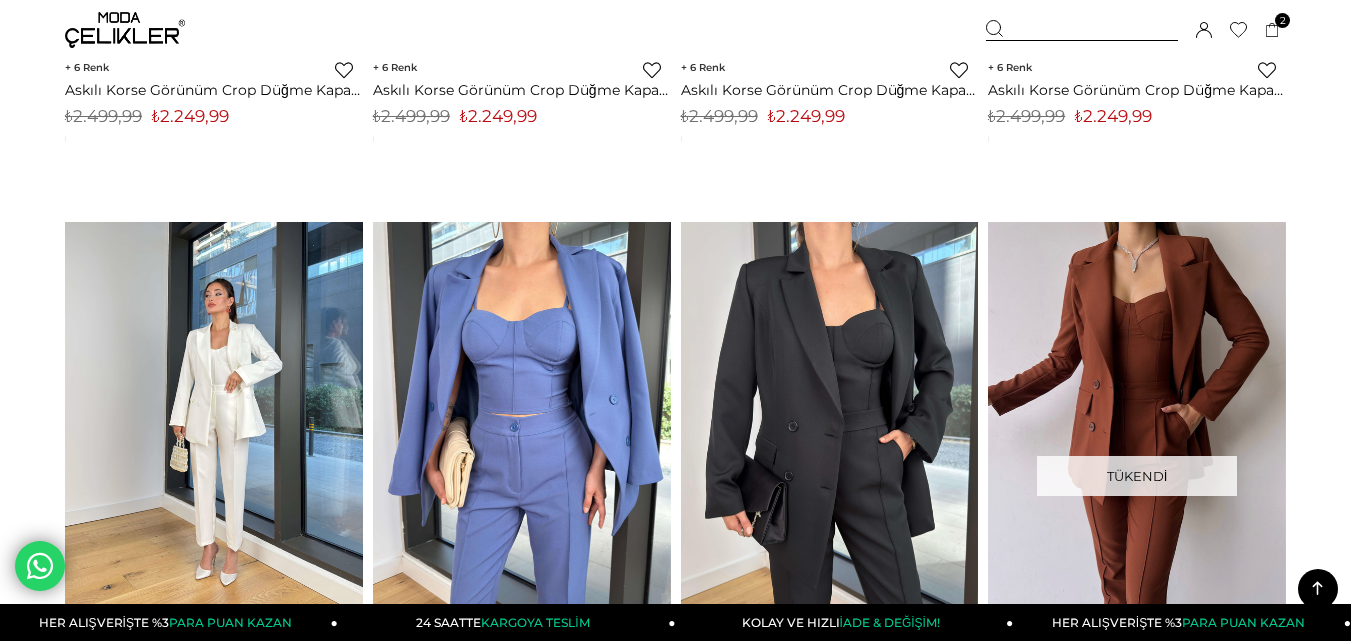scroll, scrollTop: 0, scrollLeft: 0, axis: both 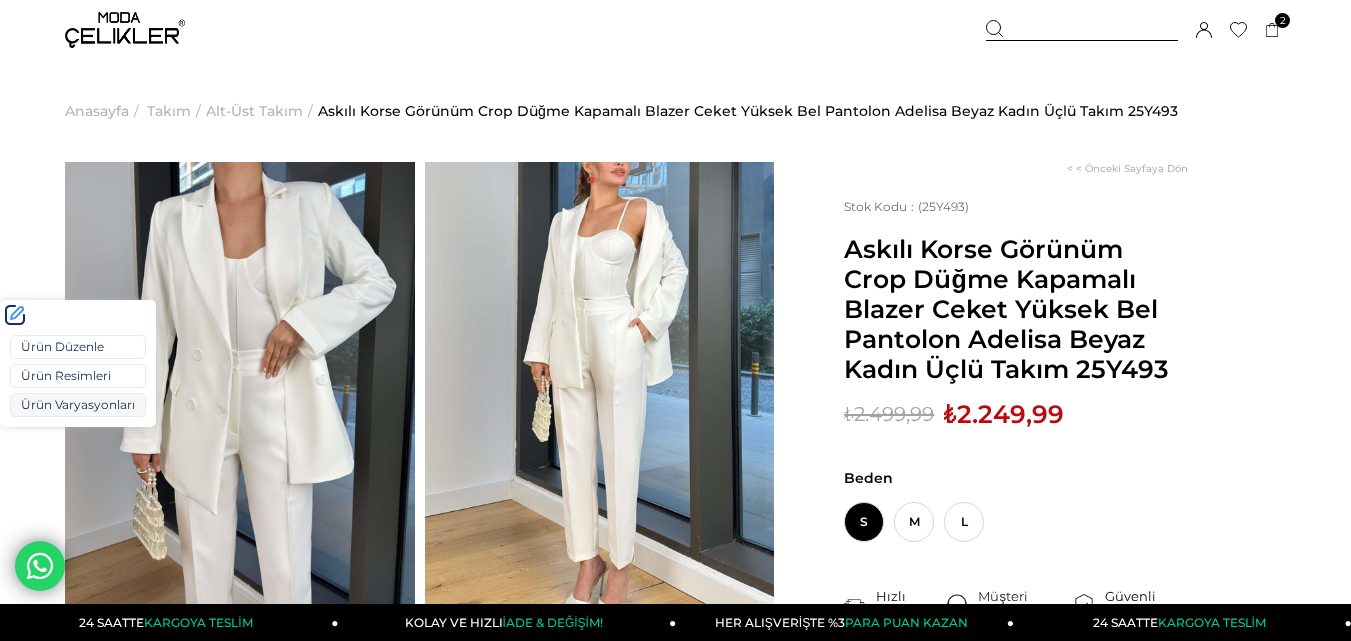 click on "Ürün Varyasyonları" at bounding box center (78, 405) 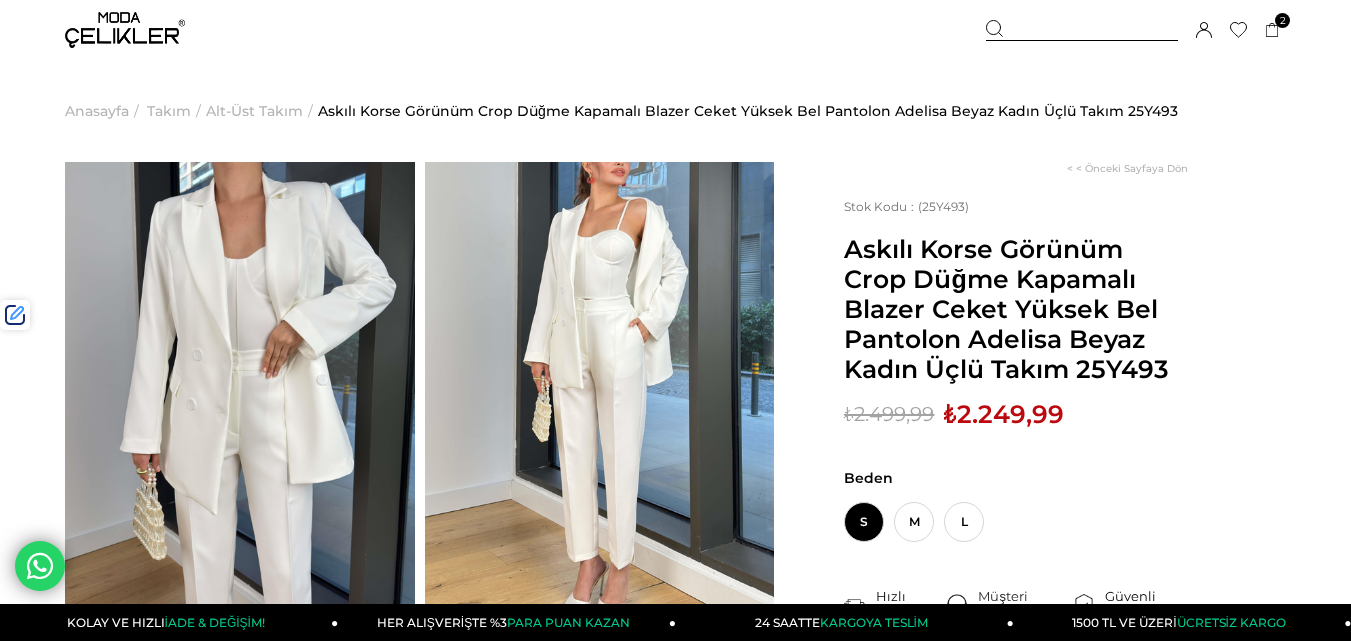 click on "₺2.249,99" at bounding box center [1004, 414] 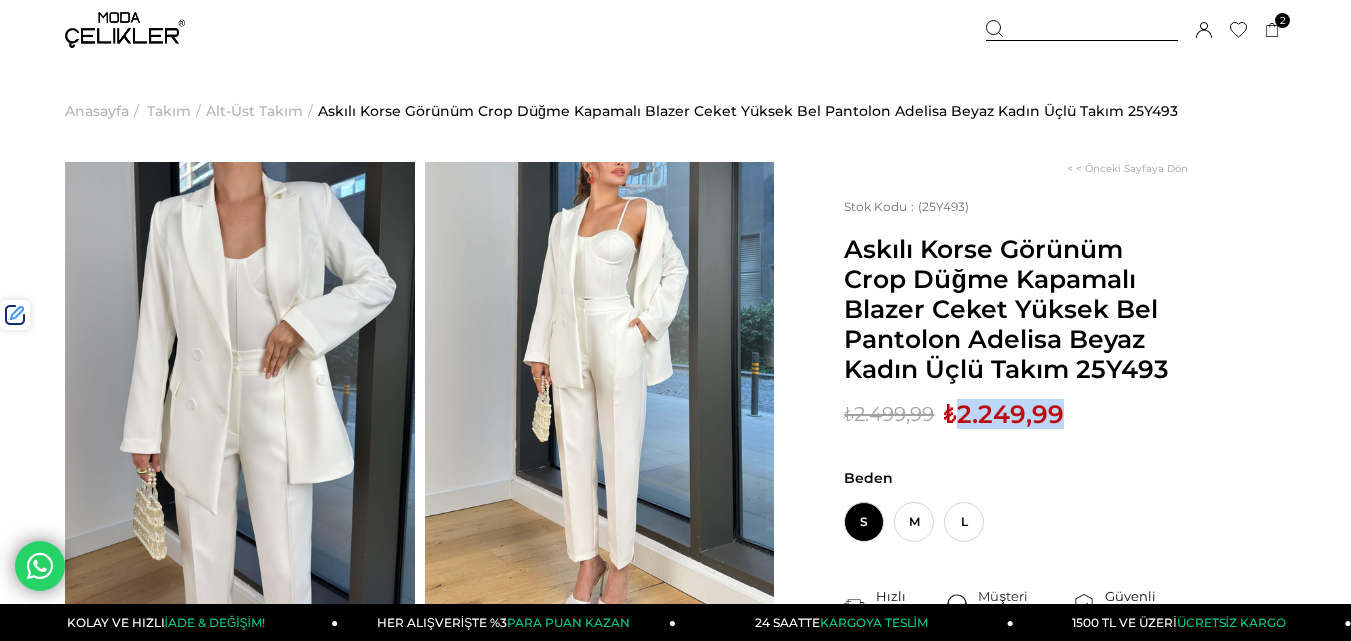 click on "₺2.249,99" at bounding box center [1004, 414] 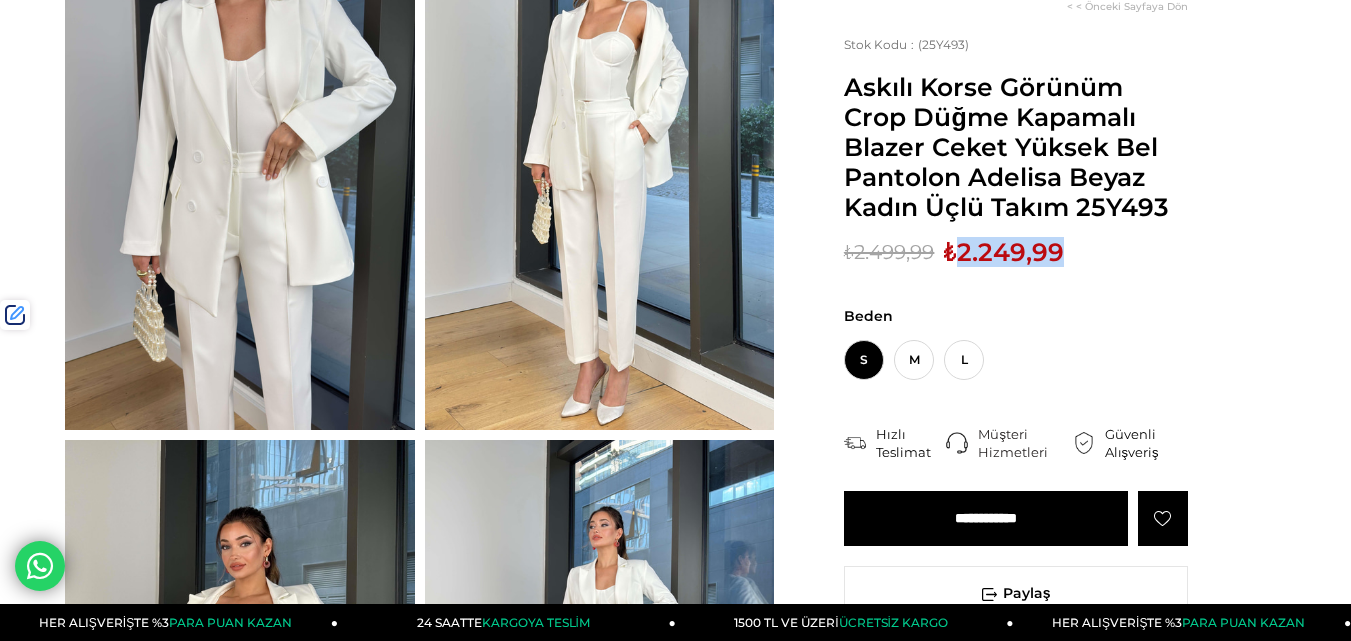 scroll, scrollTop: 200, scrollLeft: 0, axis: vertical 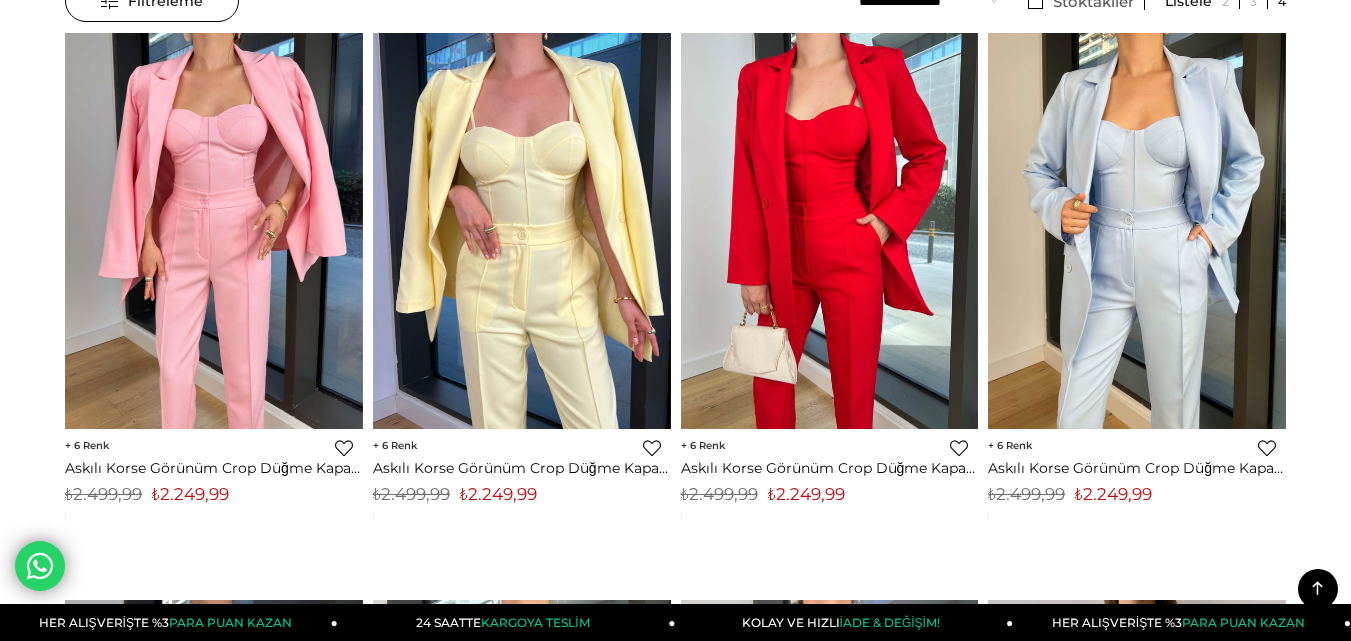 click on "₺2.249,99" at bounding box center (806, 494) 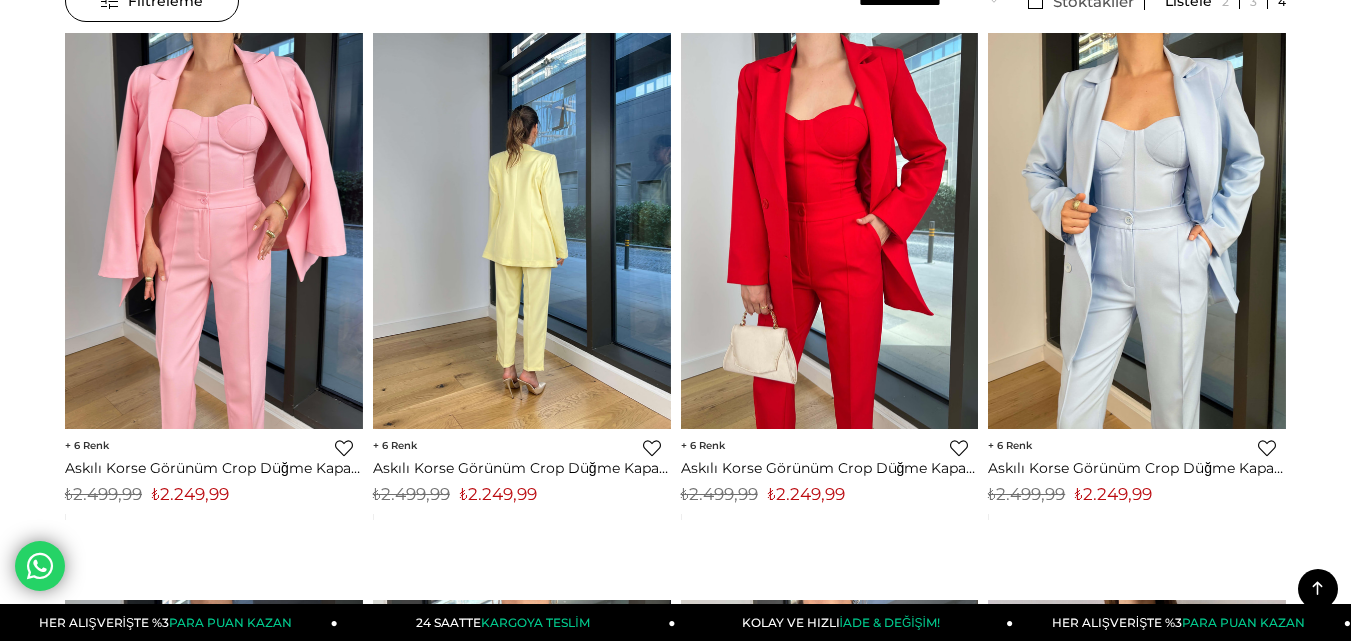 copy on "2.249,99" 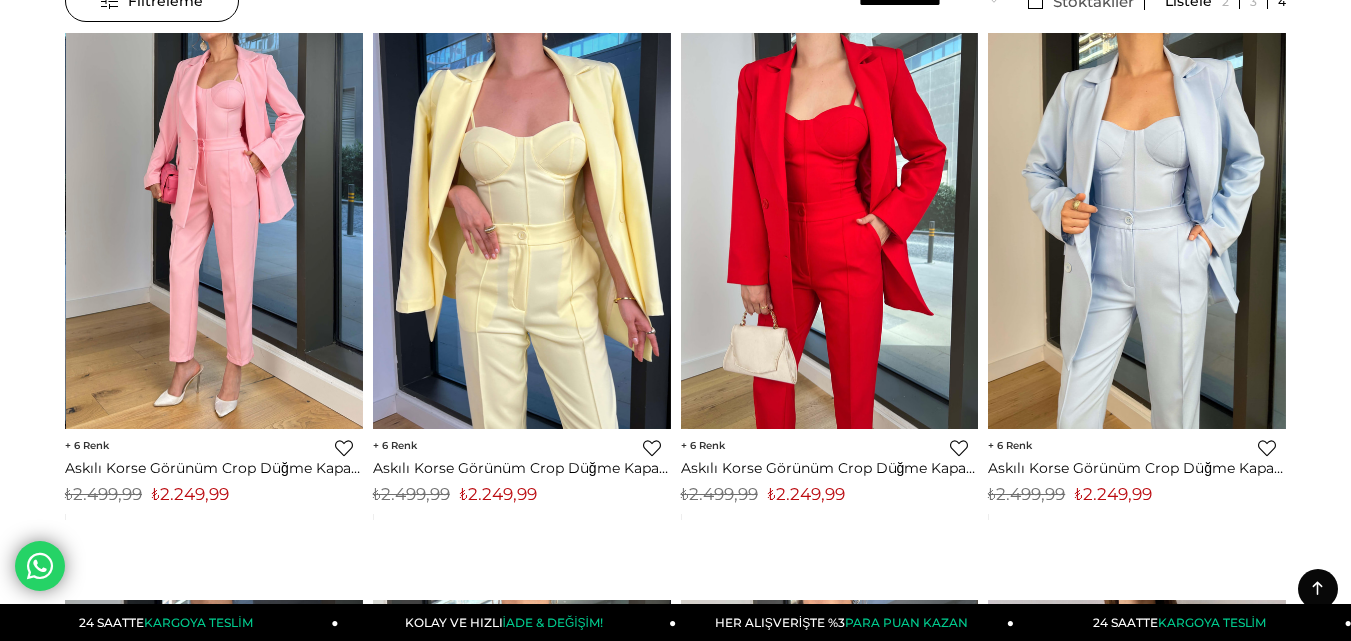 scroll, scrollTop: 40, scrollLeft: 0, axis: vertical 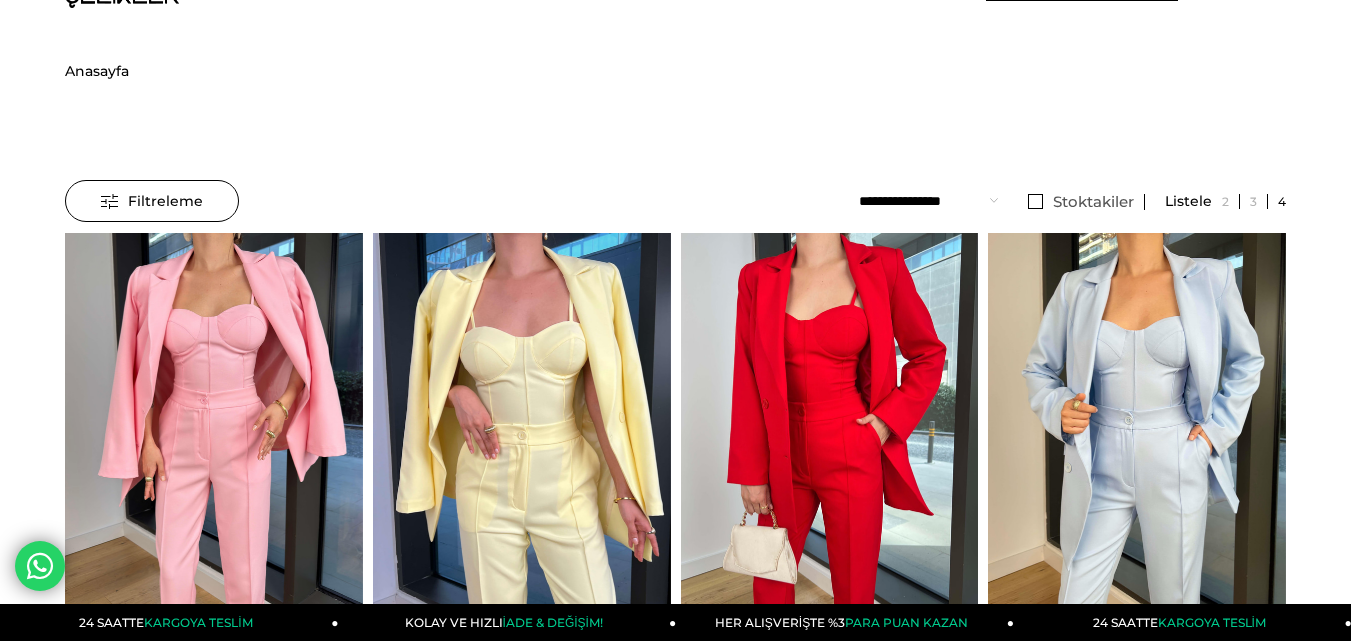 click on "Anasayfa" at bounding box center [97, 71] 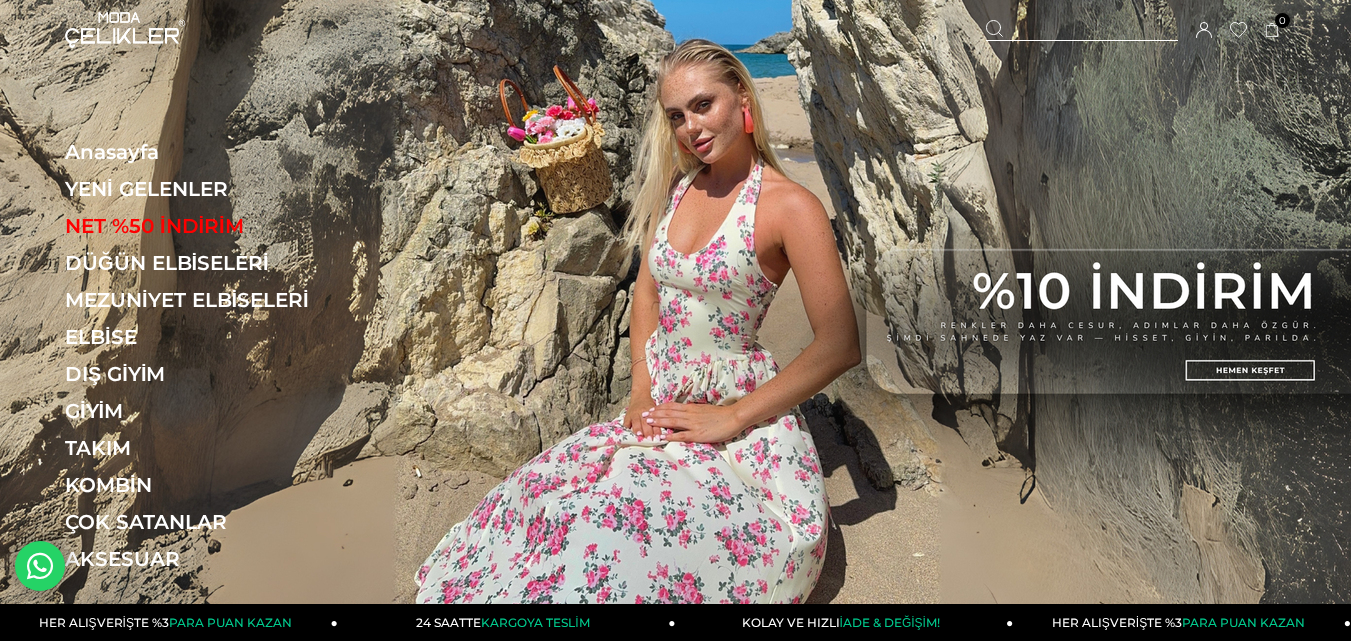 scroll, scrollTop: 0, scrollLeft: 0, axis: both 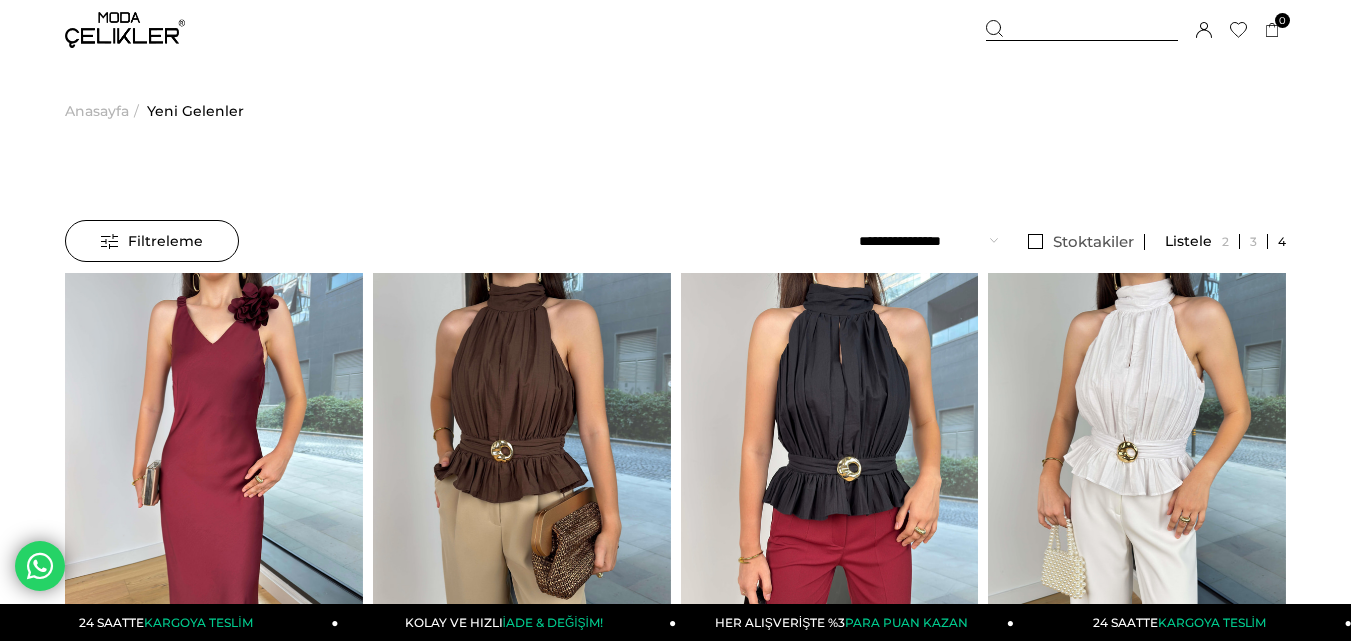 click at bounding box center (522, 471) 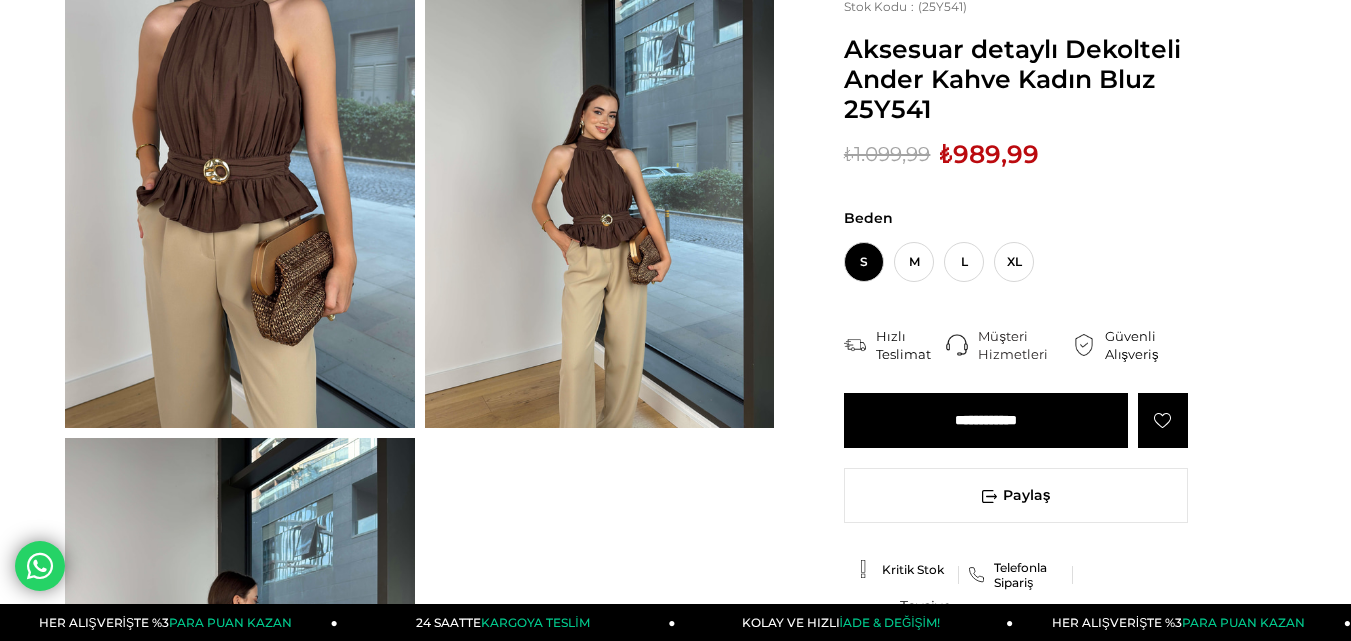 scroll, scrollTop: 200, scrollLeft: 0, axis: vertical 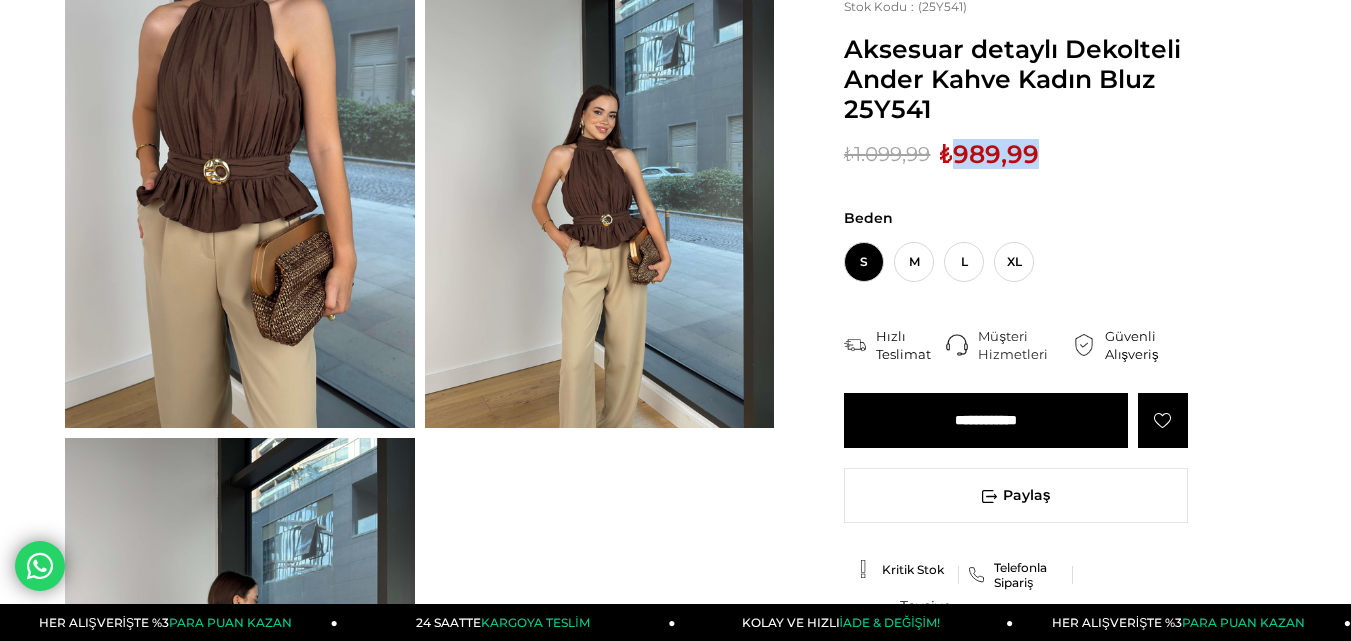 drag, startPoint x: 999, startPoint y: 149, endPoint x: 922, endPoint y: 140, distance: 77.52419 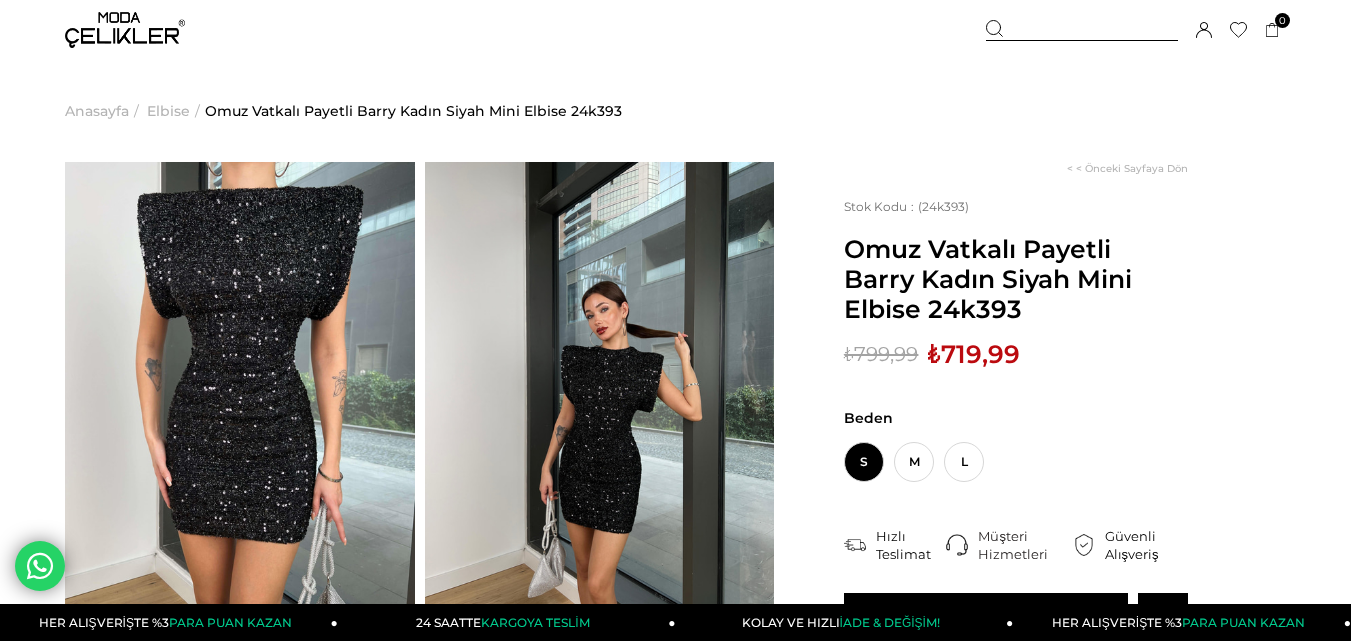 scroll, scrollTop: 0, scrollLeft: 0, axis: both 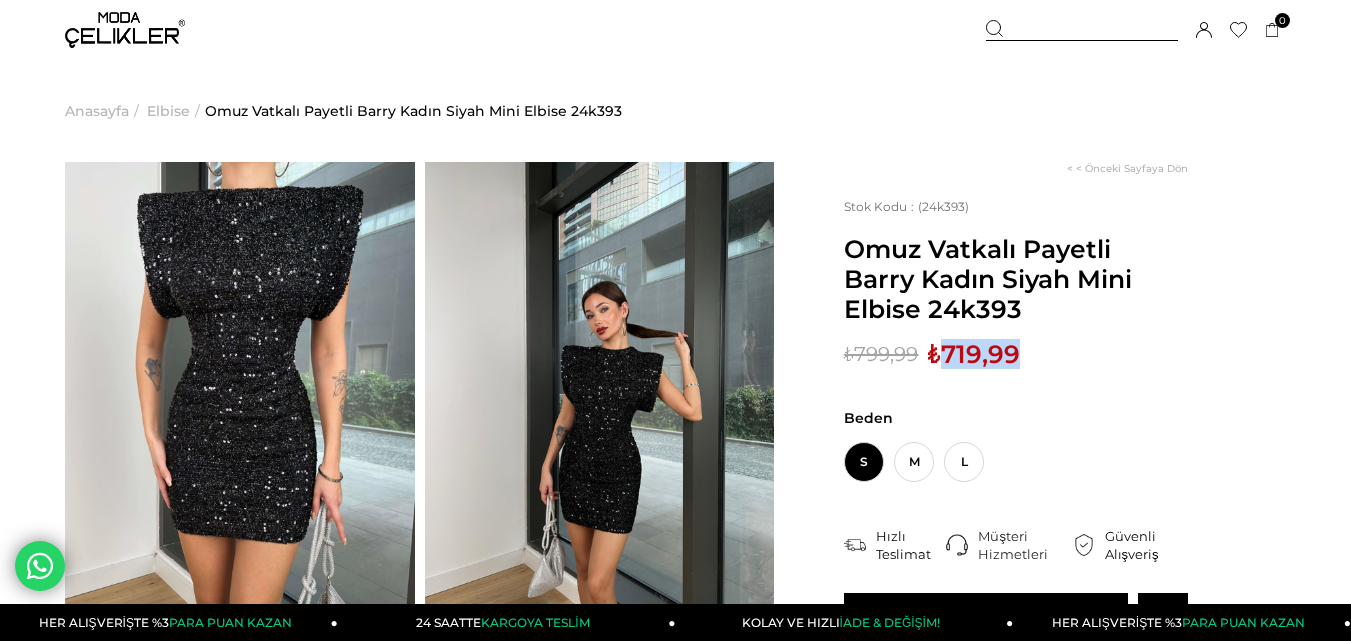 click on "₺719,99" at bounding box center [974, 354] 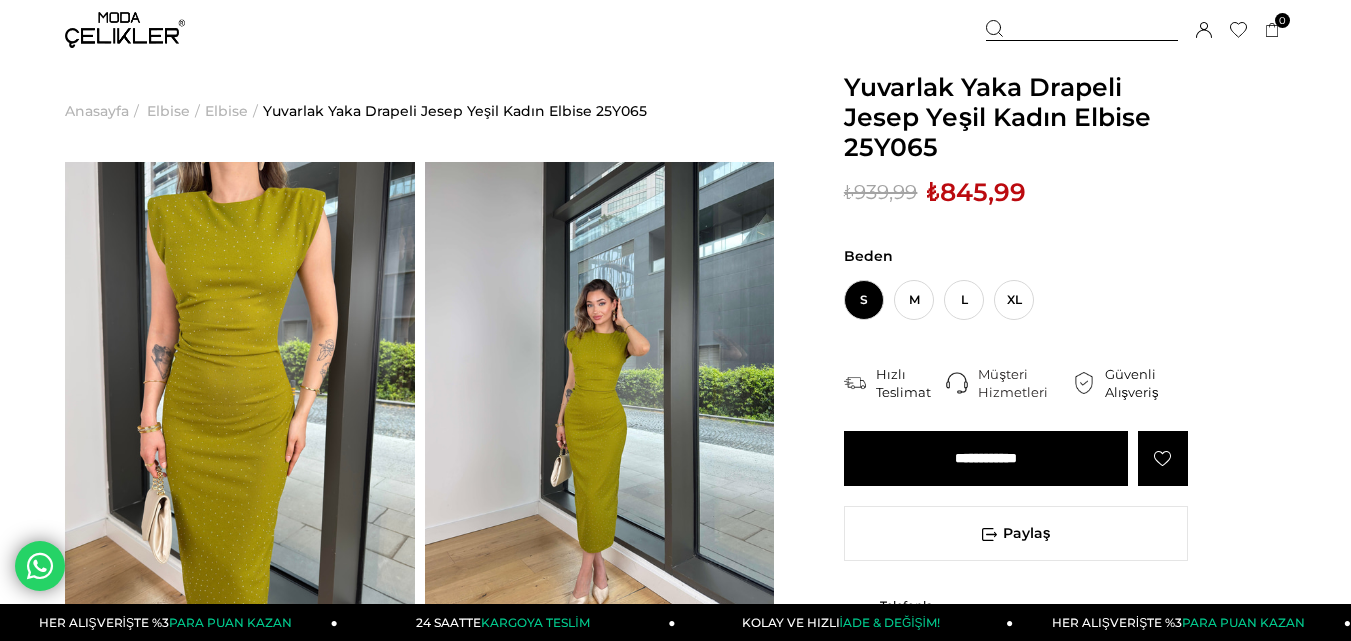 scroll, scrollTop: 200, scrollLeft: 0, axis: vertical 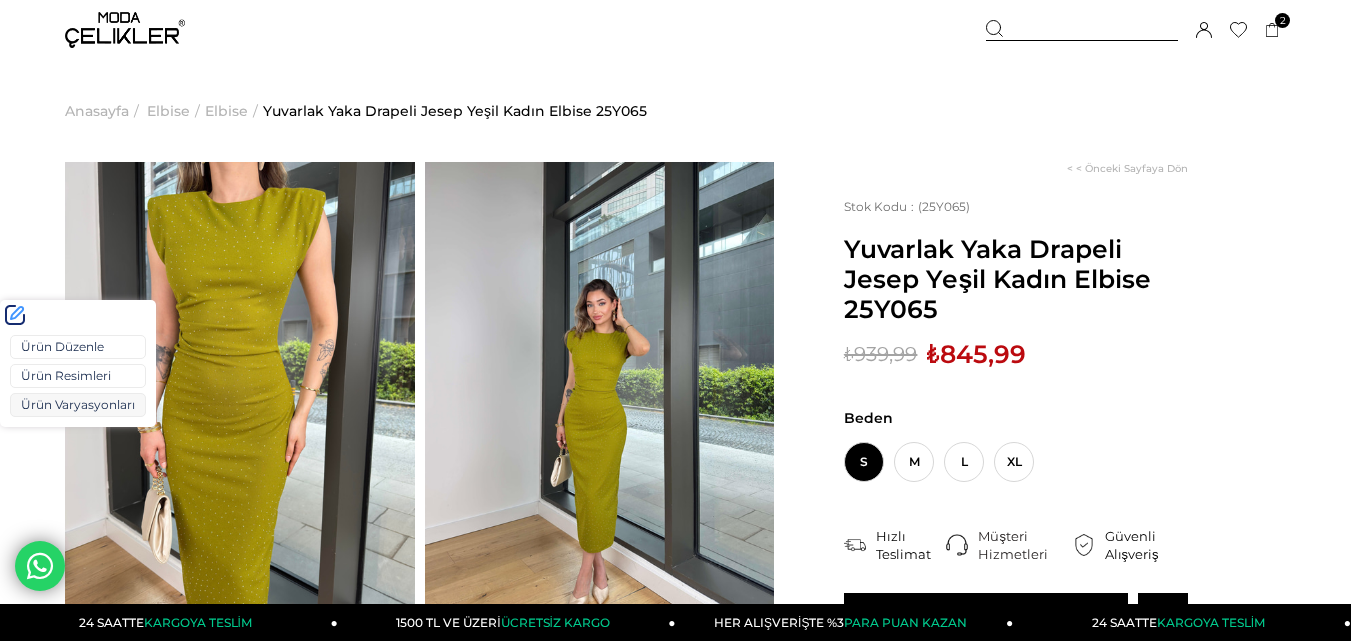 click on "Ürün Varyasyonları" at bounding box center (78, 405) 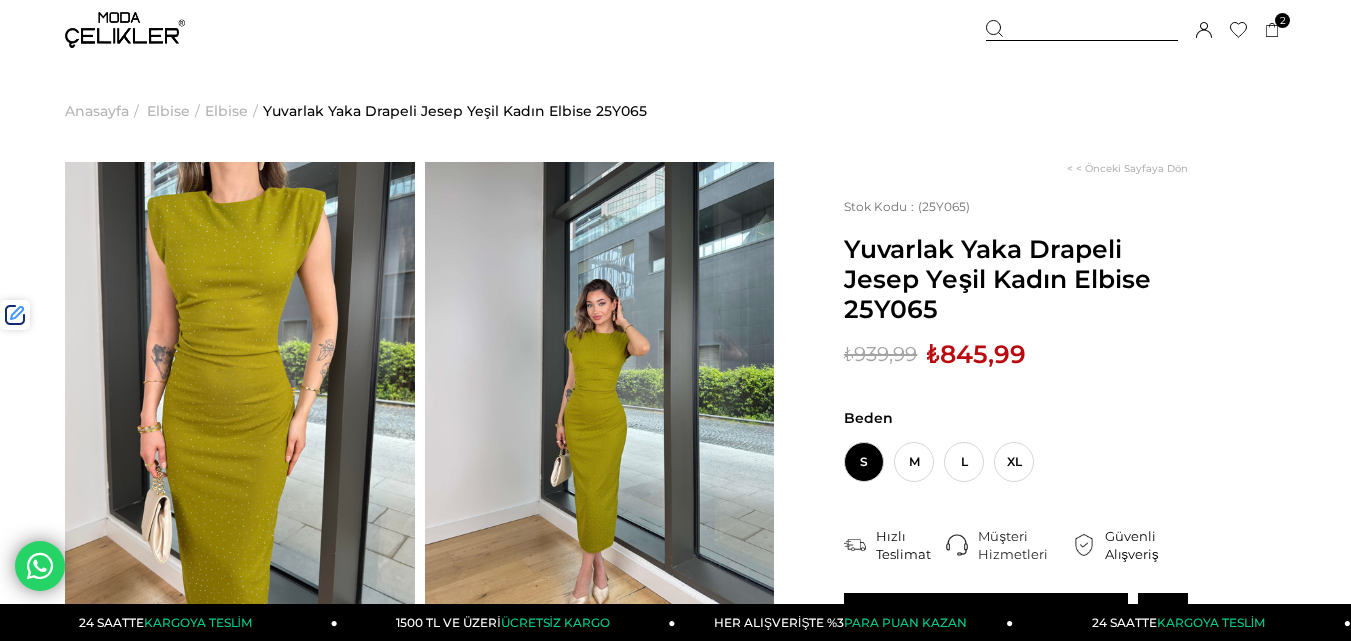 click on "₺845,99" at bounding box center (976, 354) 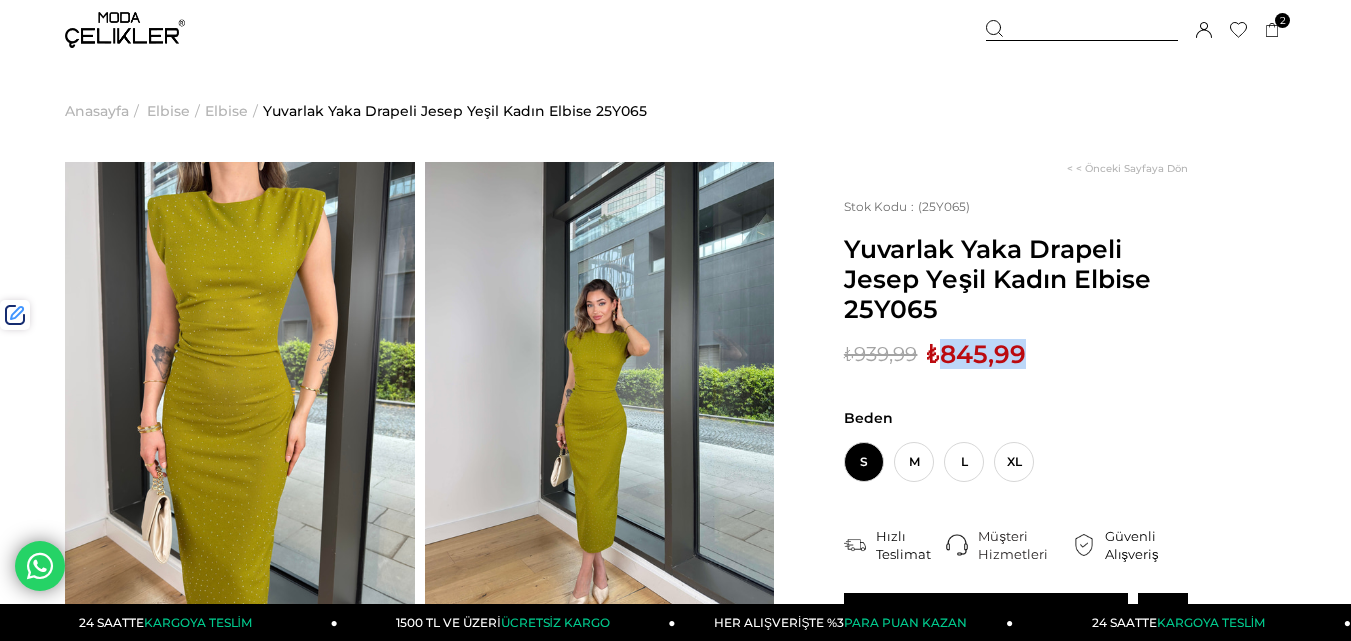 click on "₺845,99" at bounding box center (976, 354) 